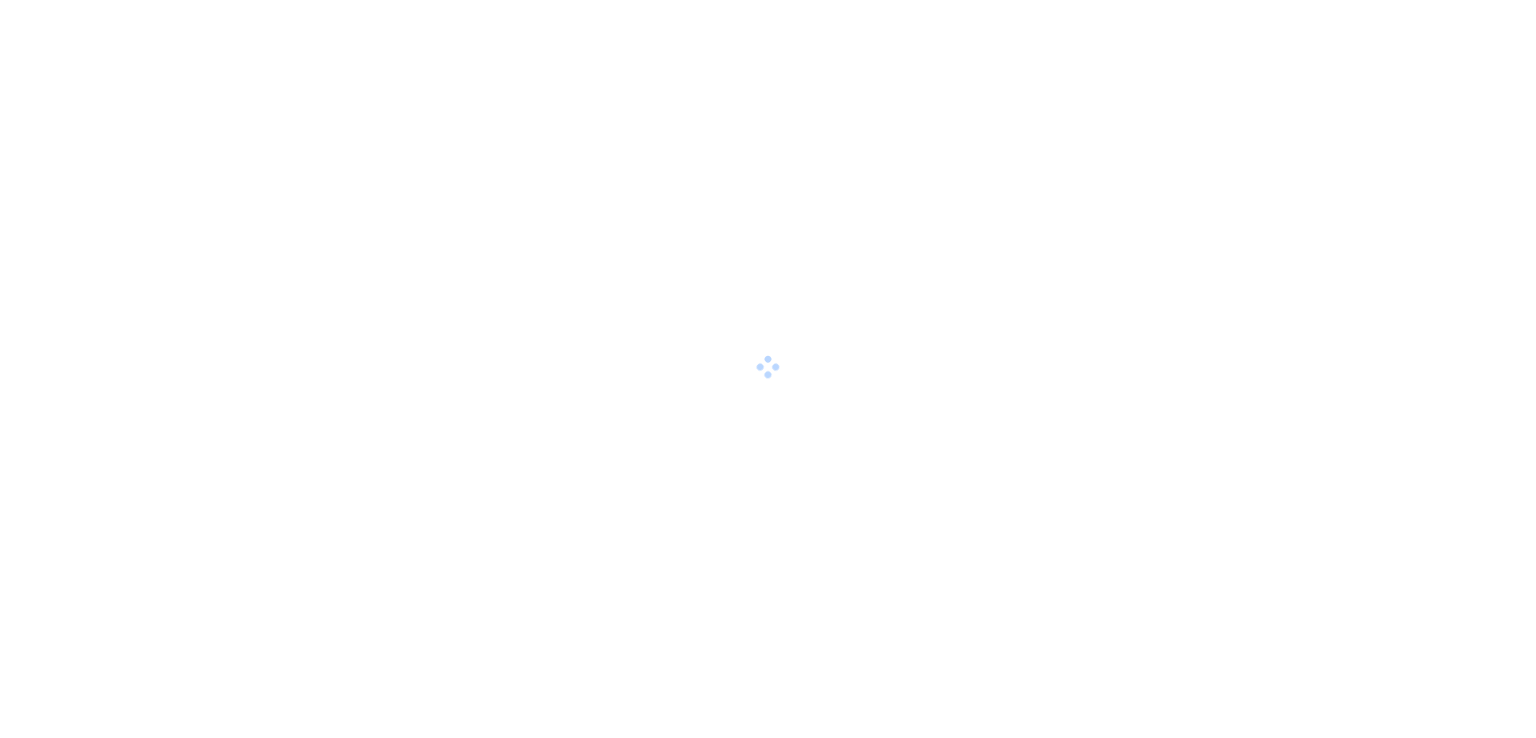 scroll, scrollTop: 0, scrollLeft: 0, axis: both 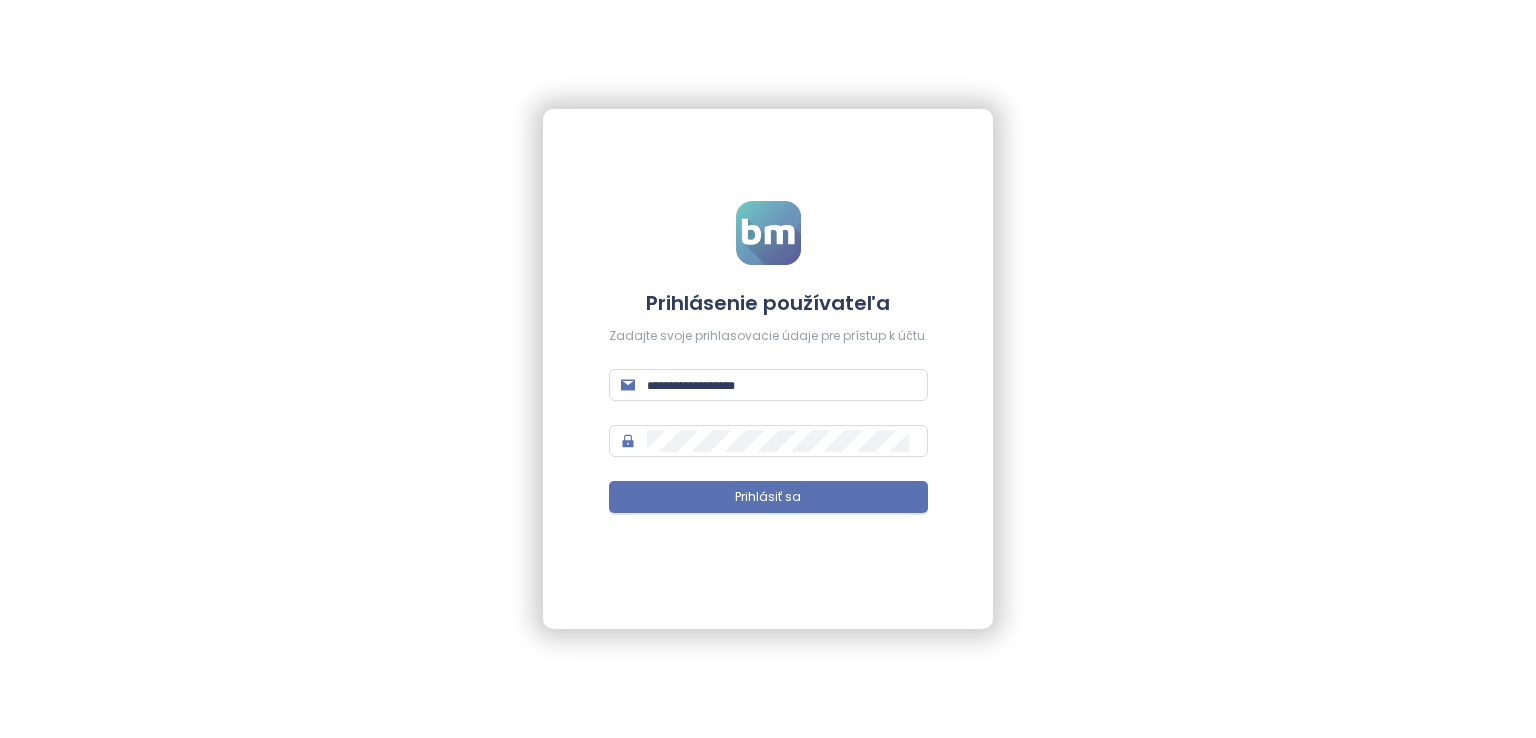 type on "**********" 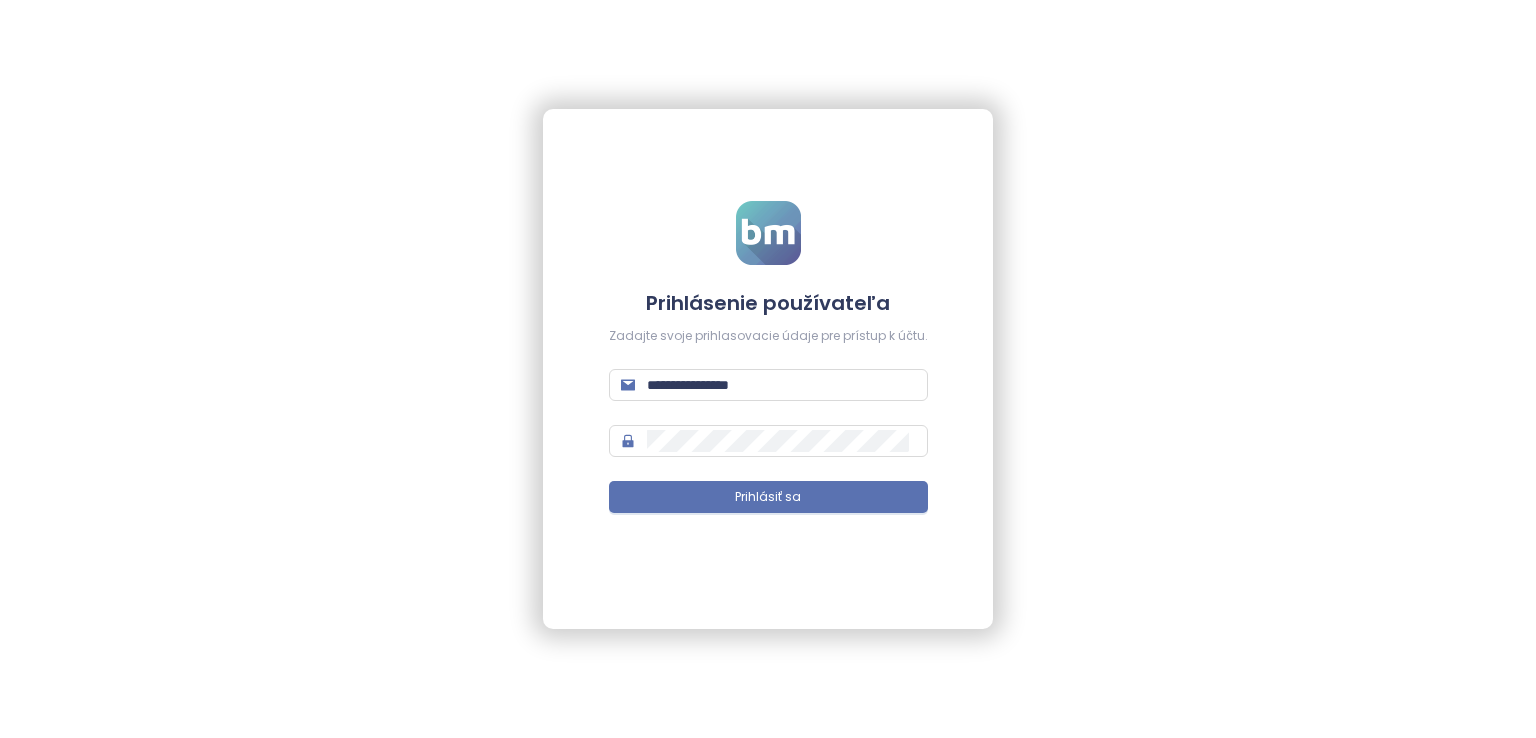 click on "**********" at bounding box center (768, 369) 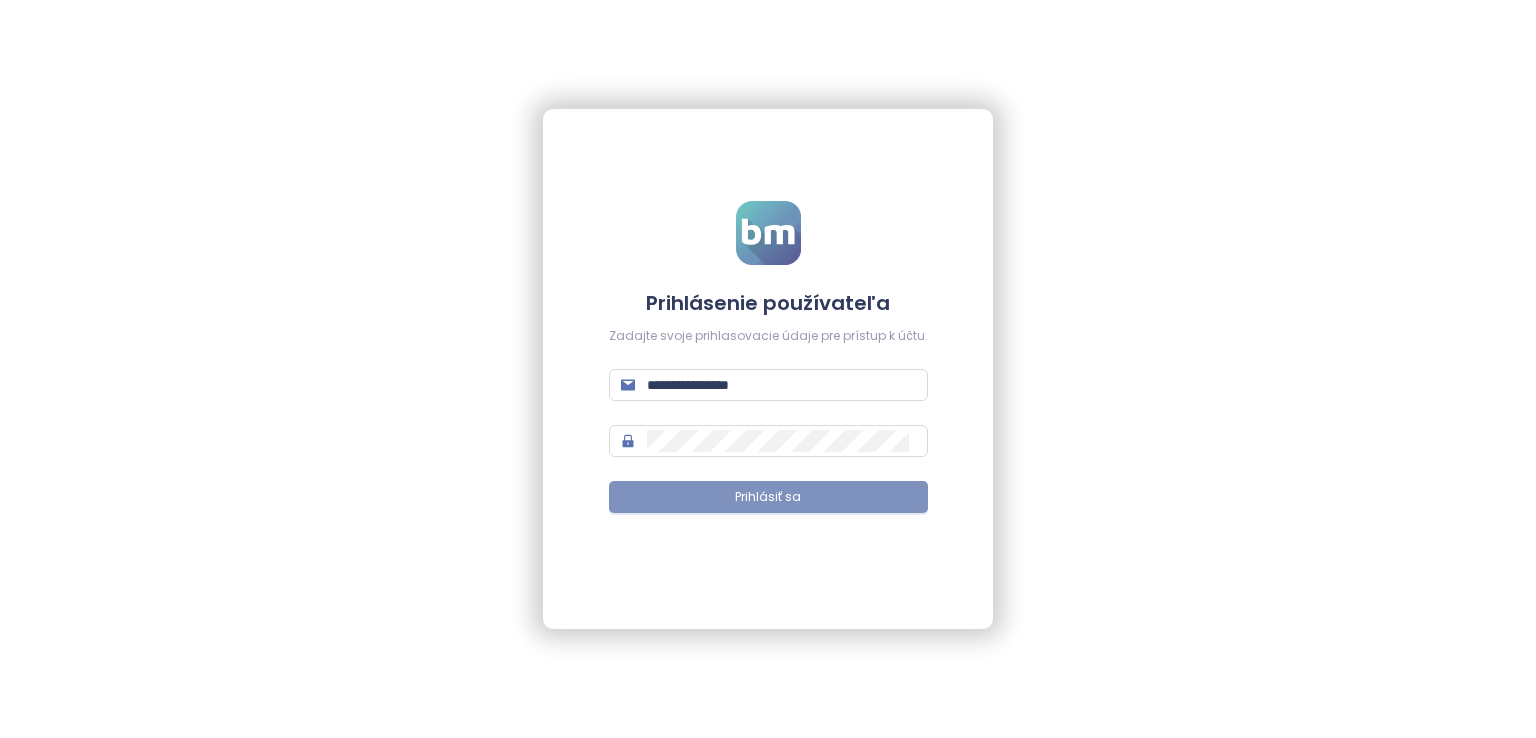click on "Prihlásiť sa" at bounding box center (768, 497) 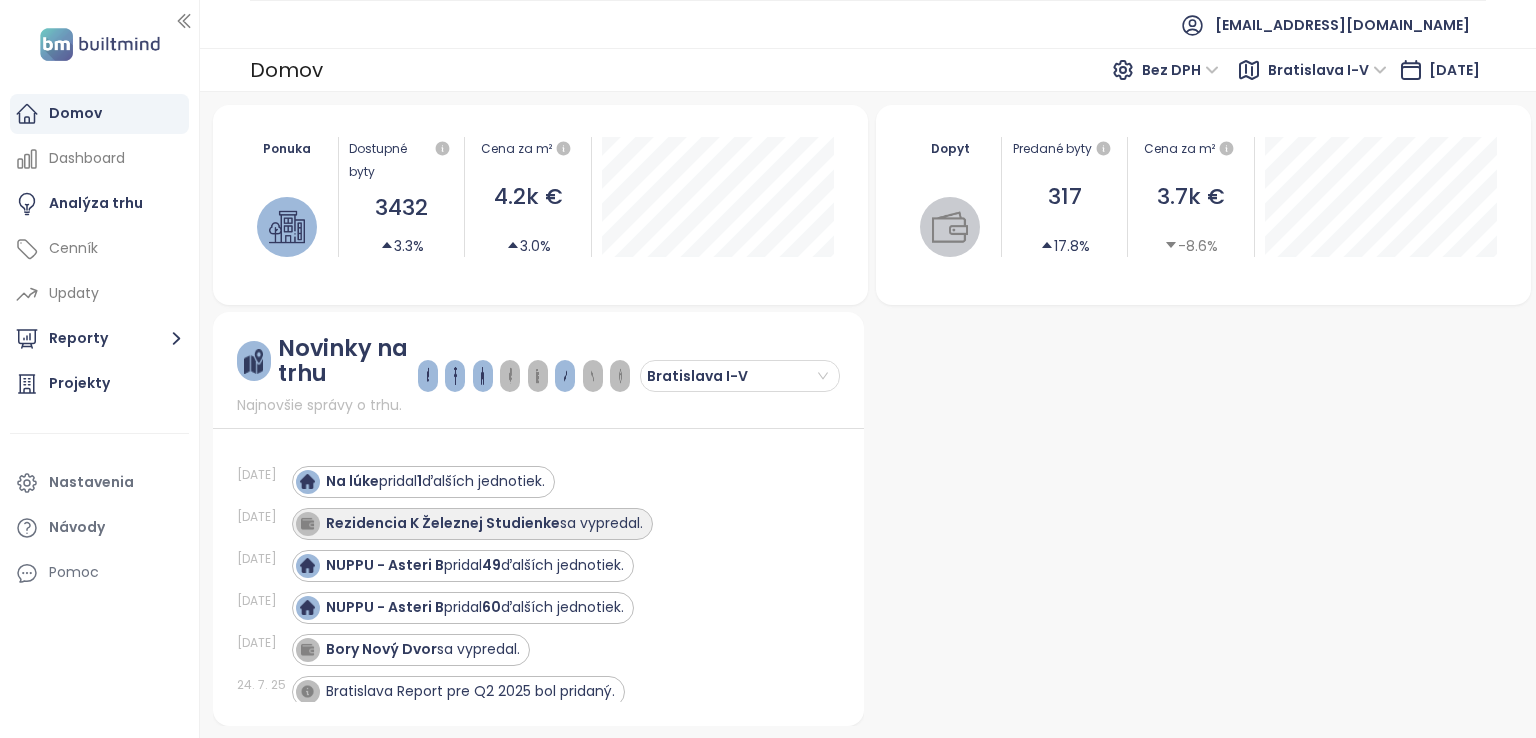 click on "Rezidencia K Železnej Studienke  sa vypredal." at bounding box center (472, 524) 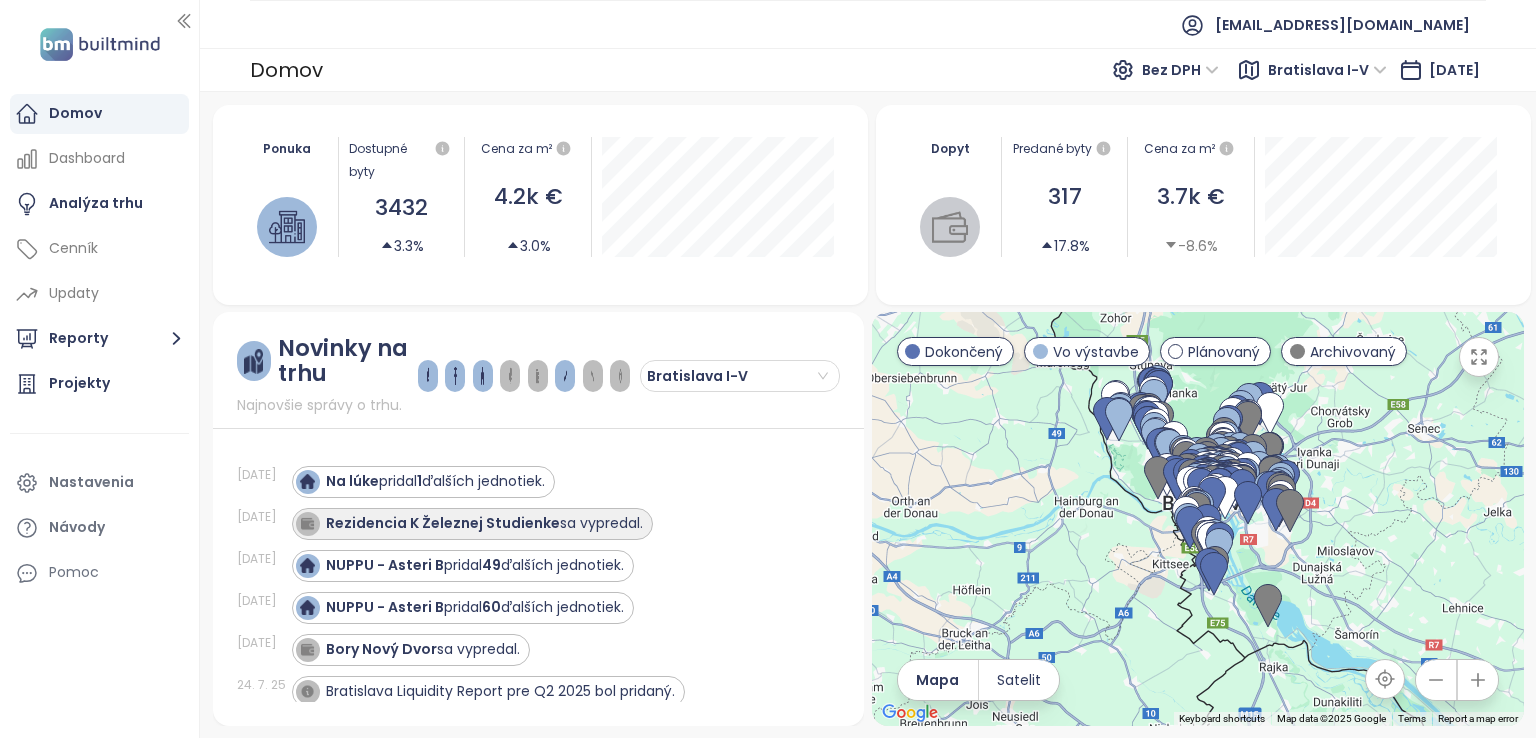 click on "Rezidencia K Železnej Studienke  sa vypredal." at bounding box center (484, 523) 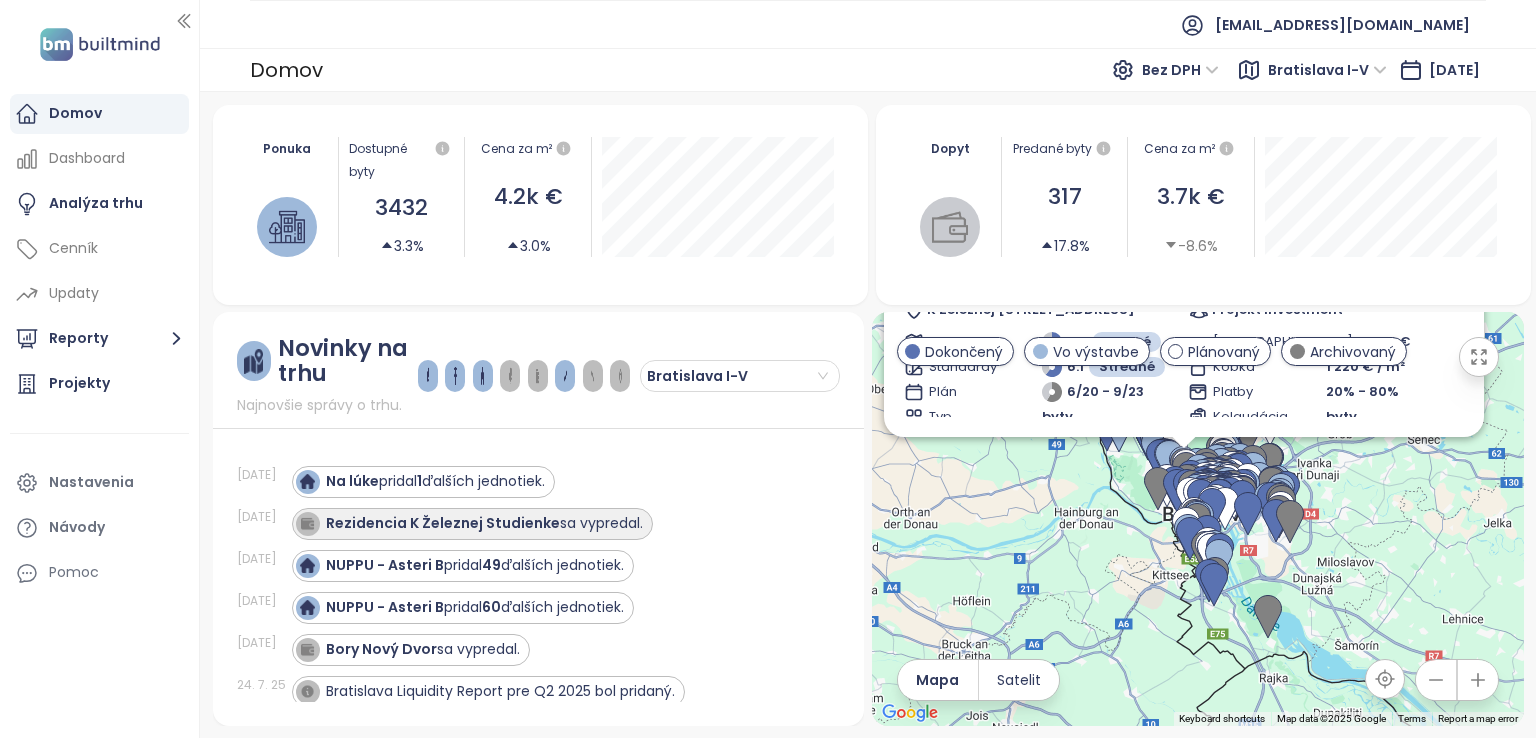 click on "Rezidencia K Železnej Studienke" at bounding box center (443, 523) 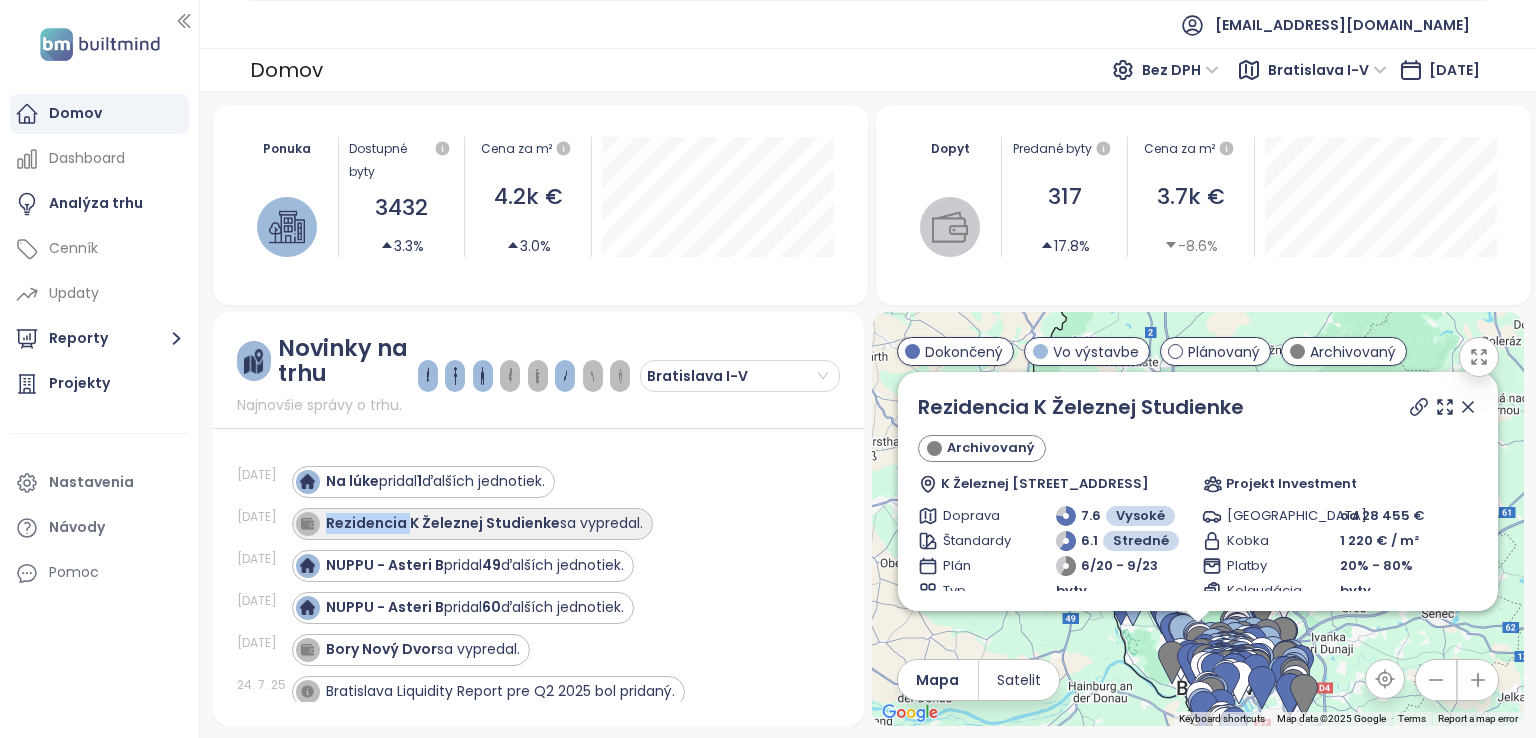click on "Rezidencia K Železnej Studienke" at bounding box center (443, 523) 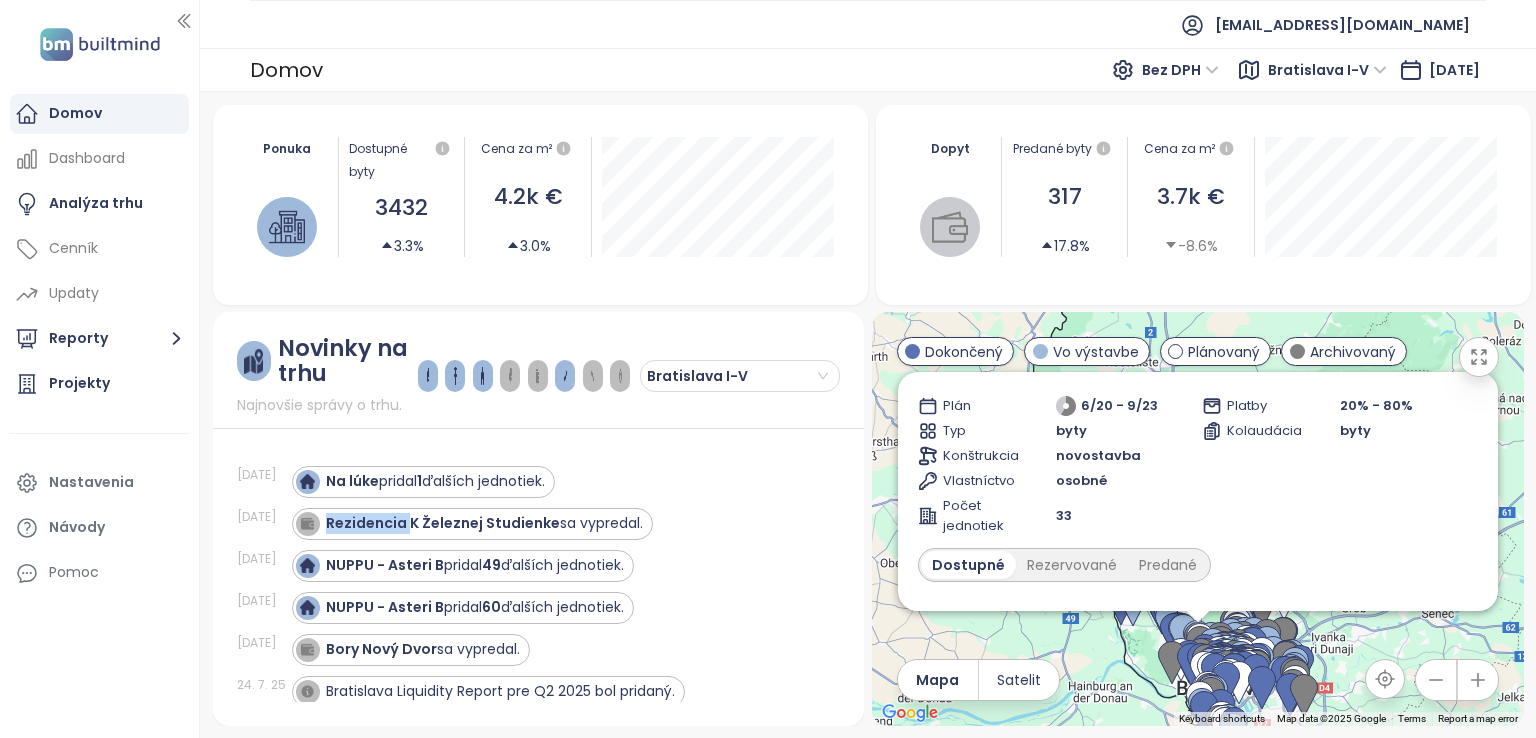 scroll, scrollTop: 0, scrollLeft: 0, axis: both 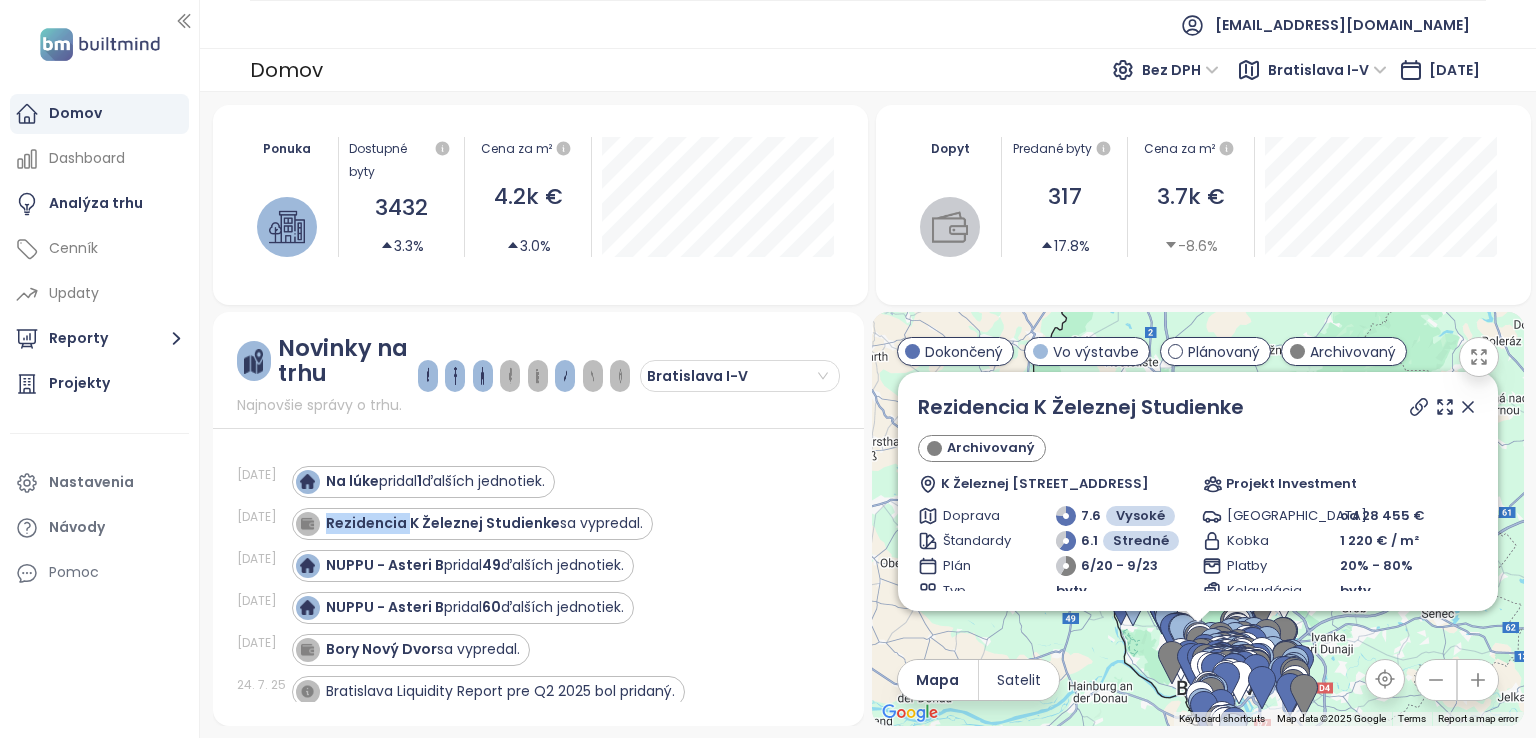 click 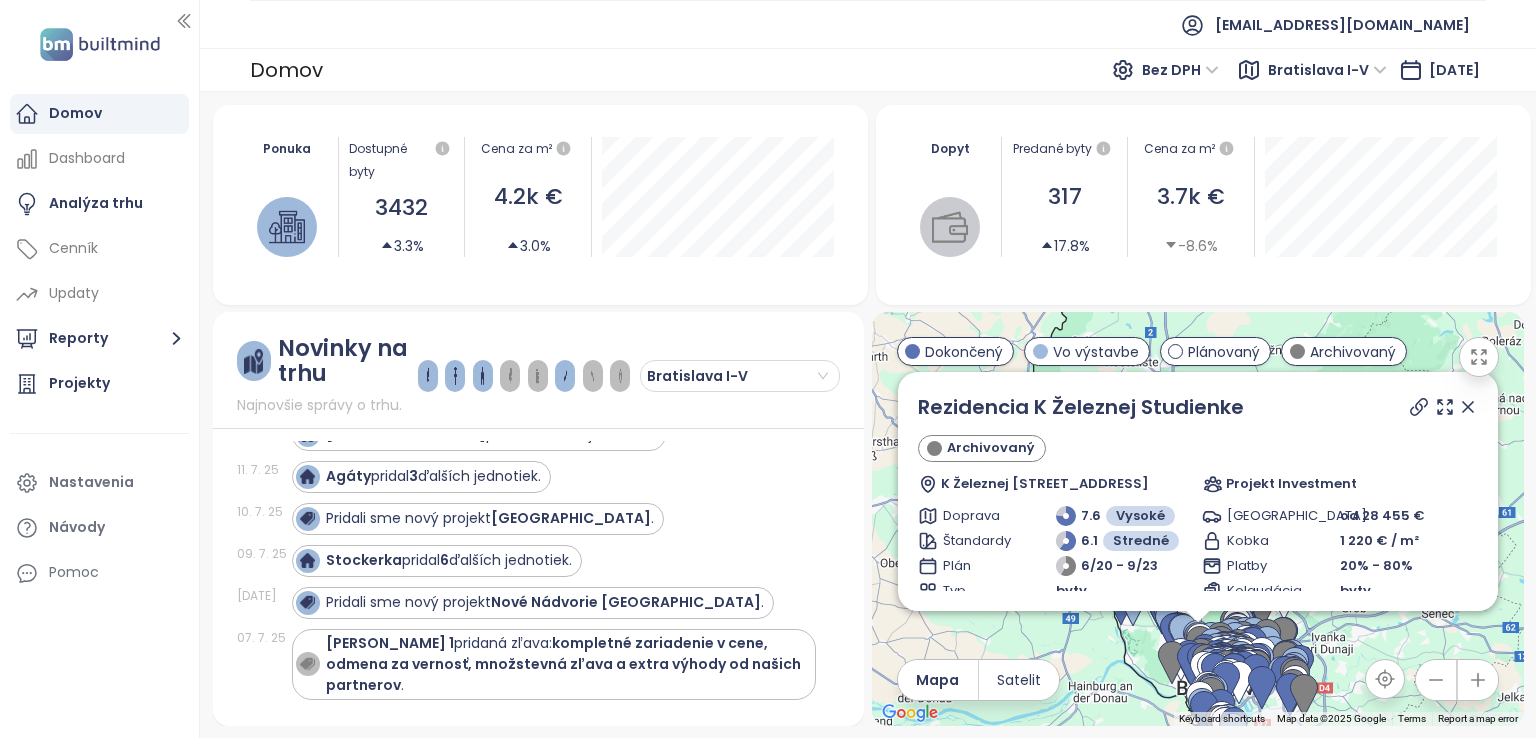 scroll, scrollTop: 600, scrollLeft: 0, axis: vertical 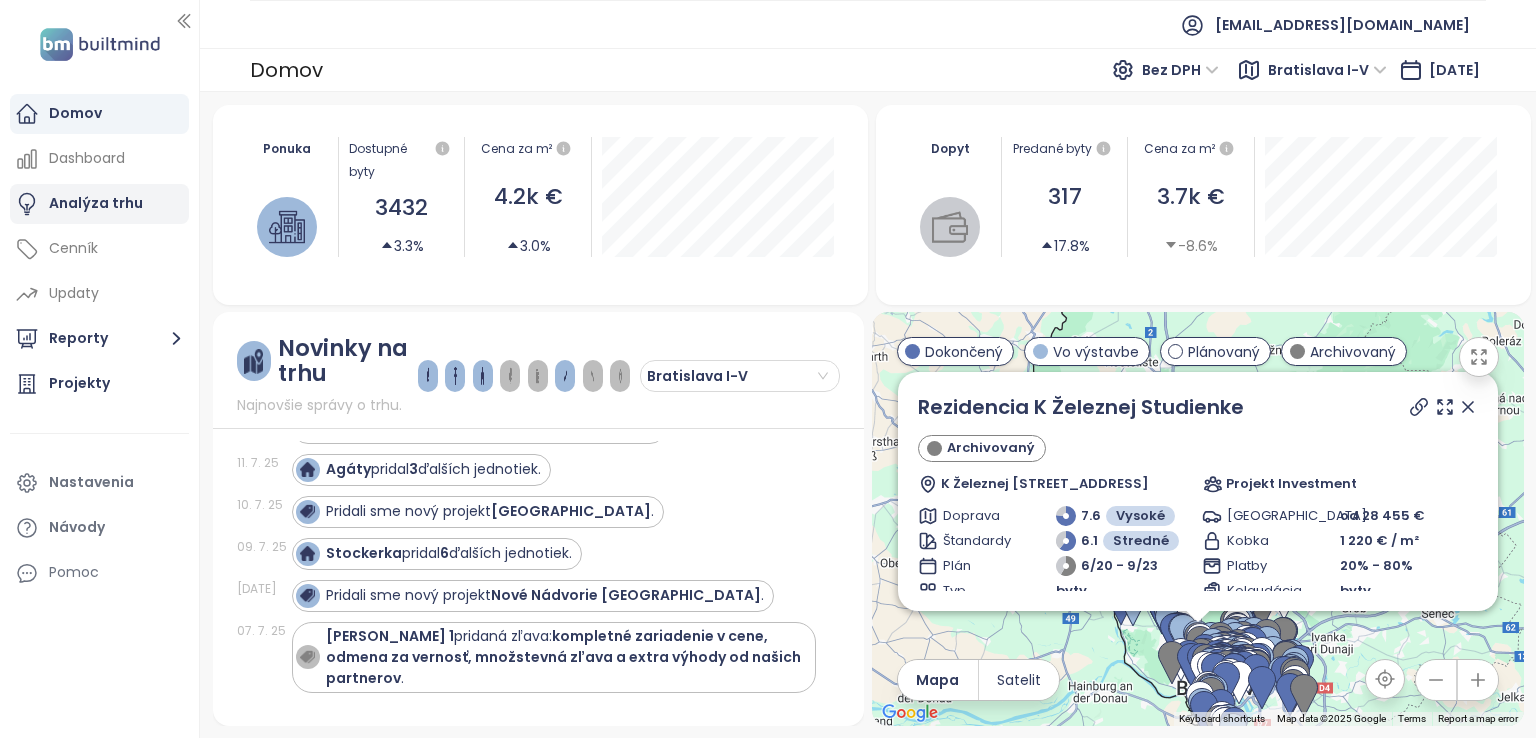 click on "Analýza trhu" at bounding box center (96, 203) 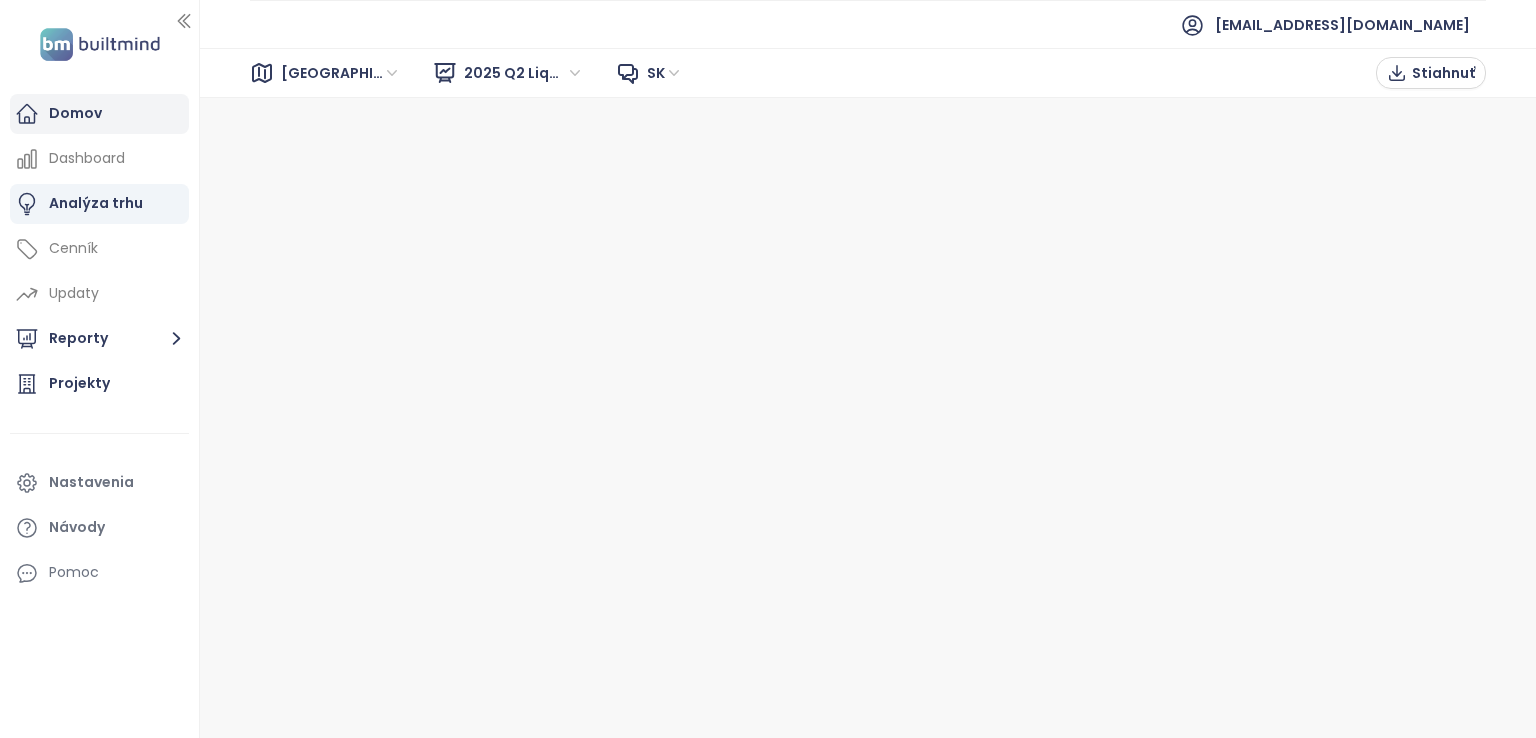 click on "Domov" at bounding box center [99, 114] 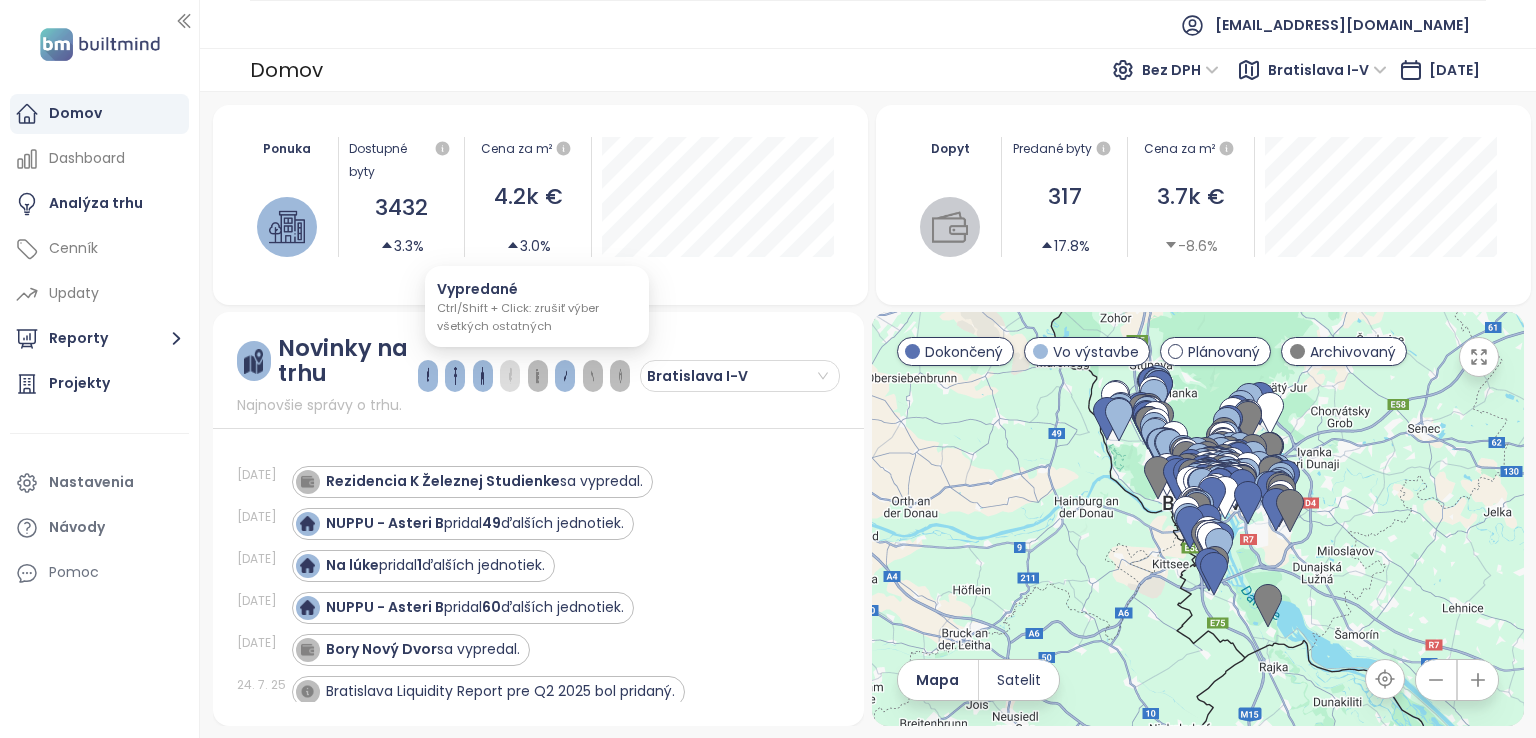 drag, startPoint x: 537, startPoint y: 381, endPoint x: 524, endPoint y: 383, distance: 13.152946 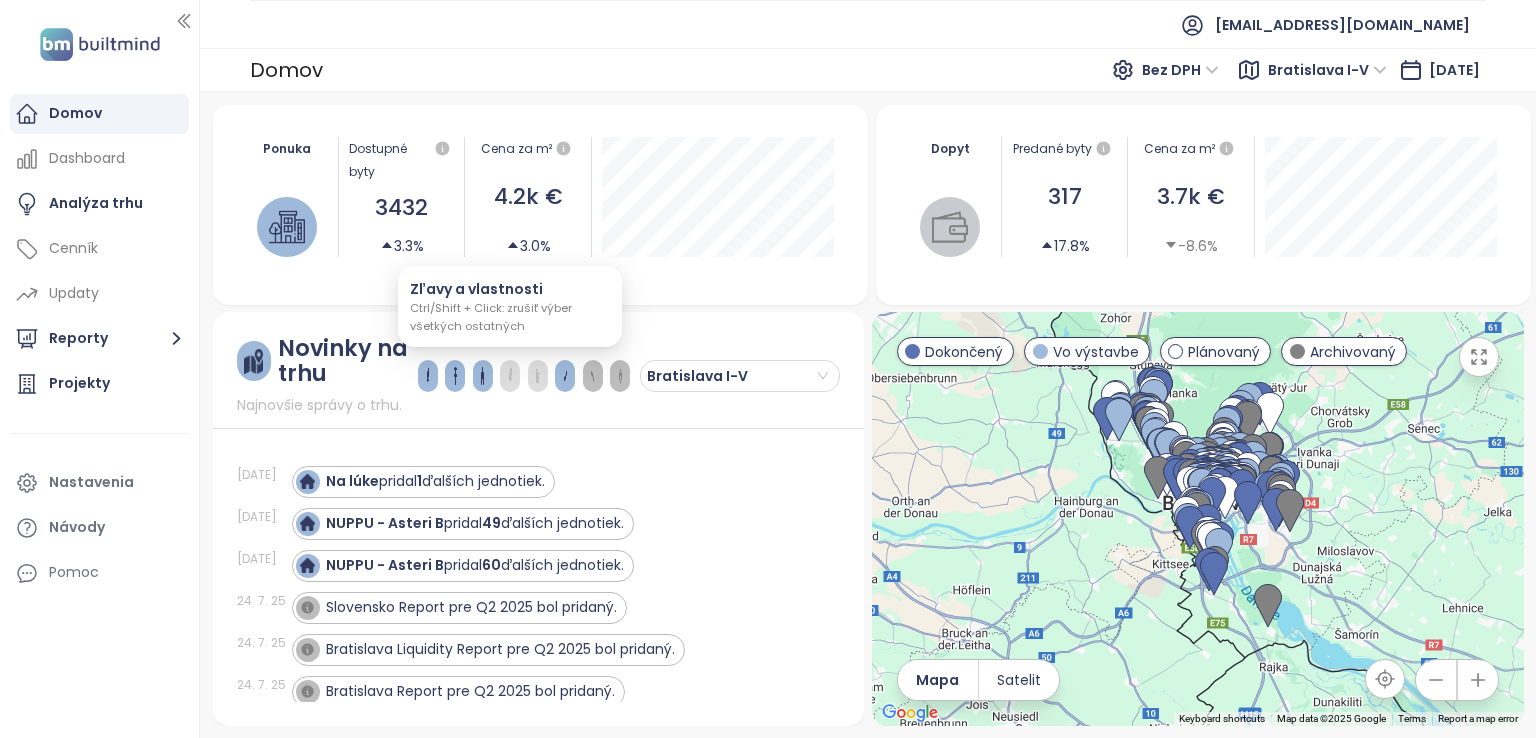 click at bounding box center (510, 376) 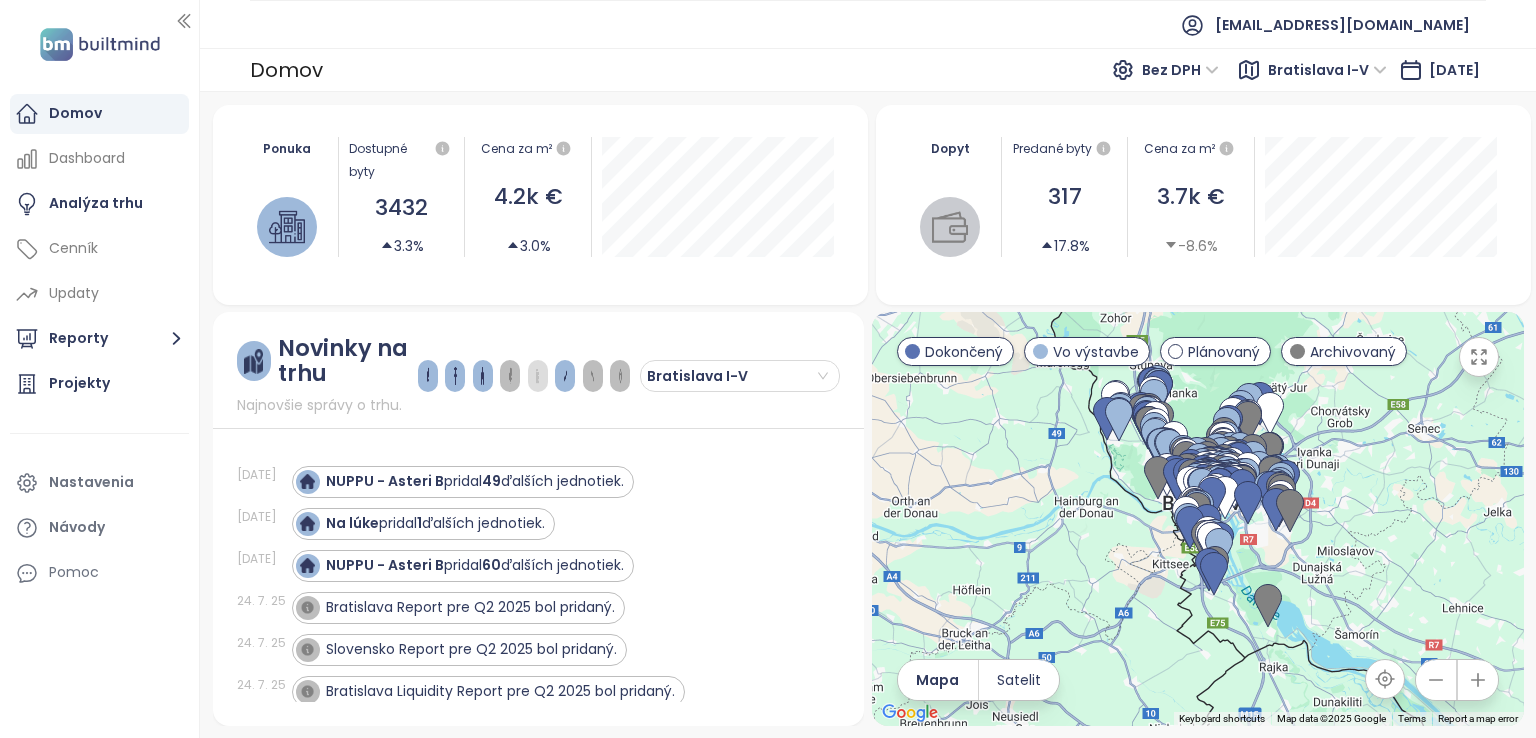 click at bounding box center (620, 376) 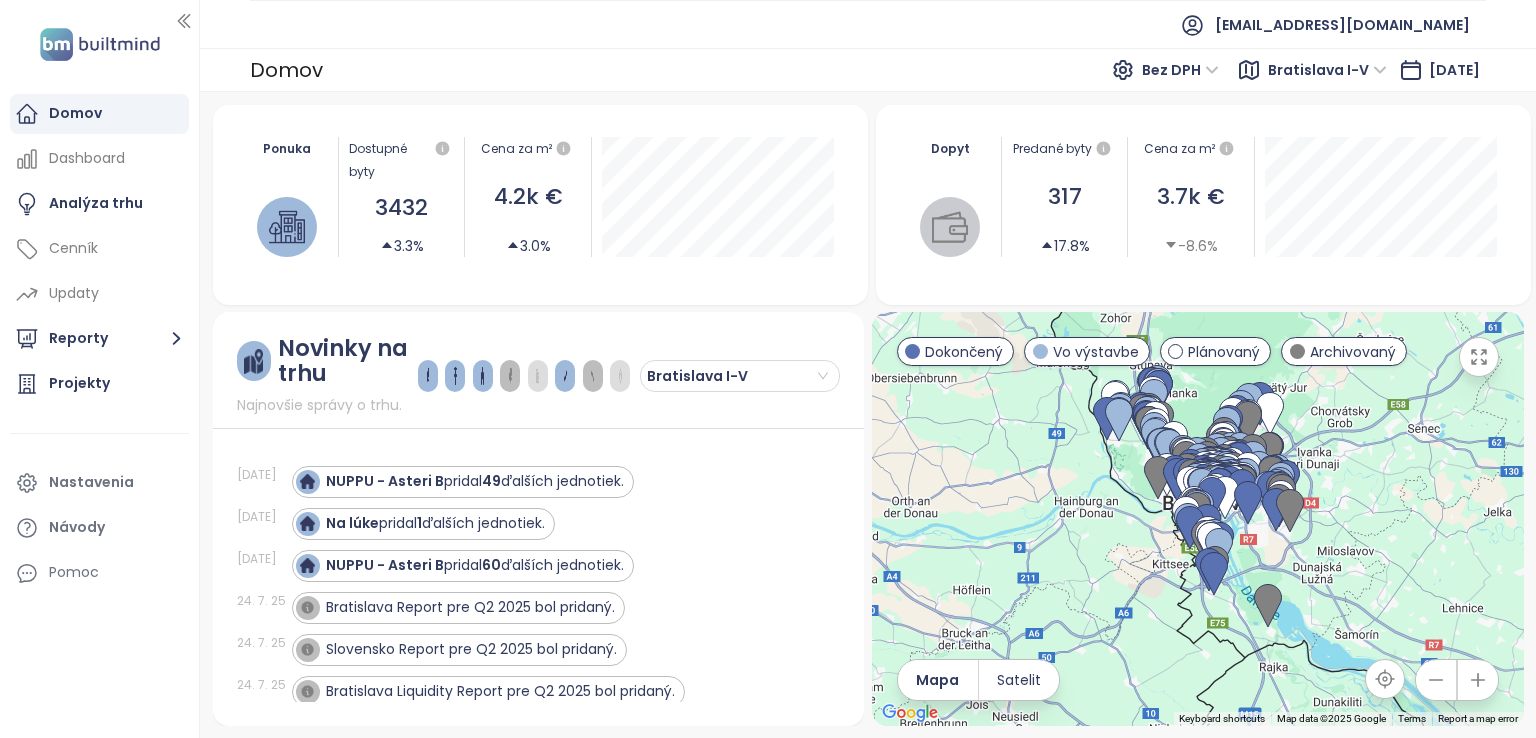 click at bounding box center [593, 376] 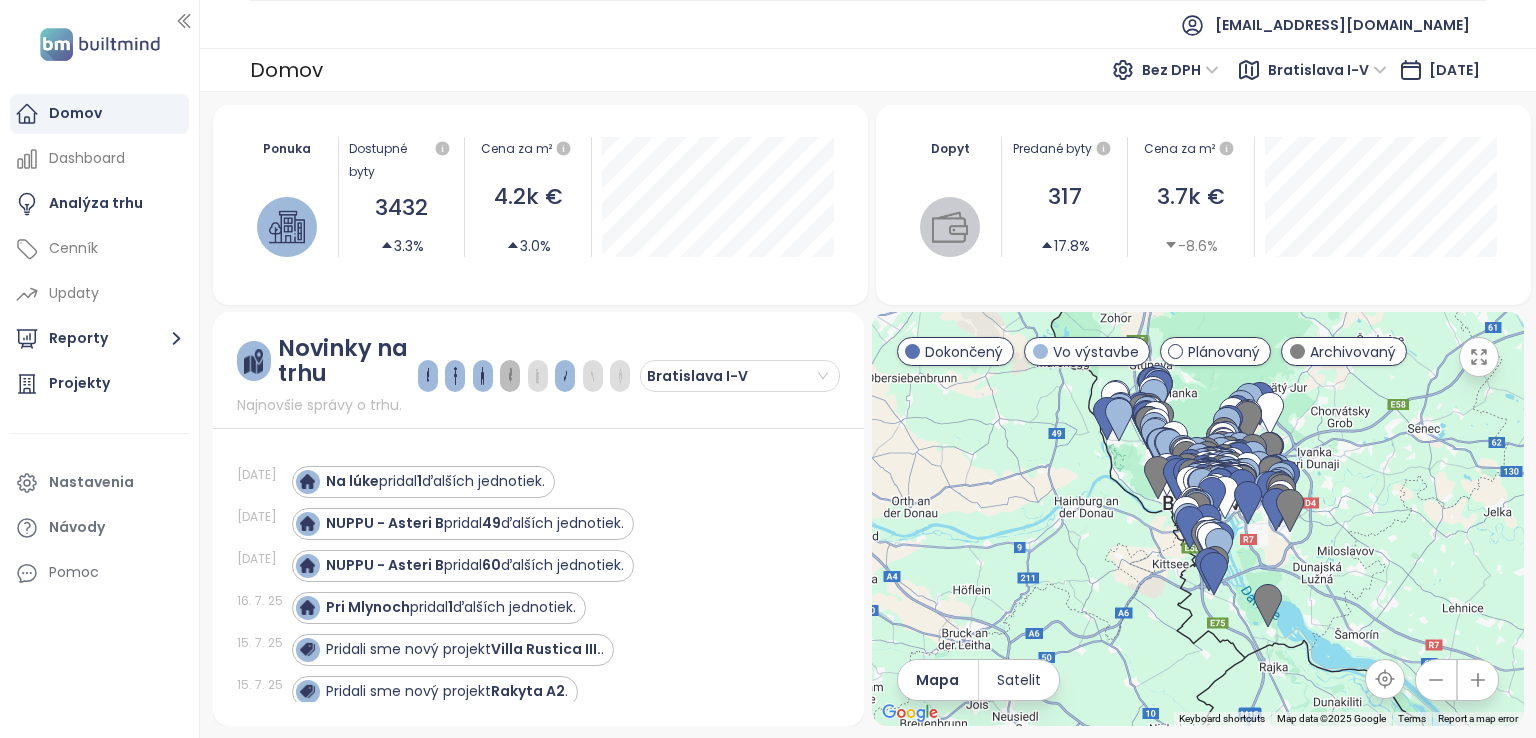 click at bounding box center (620, 376) 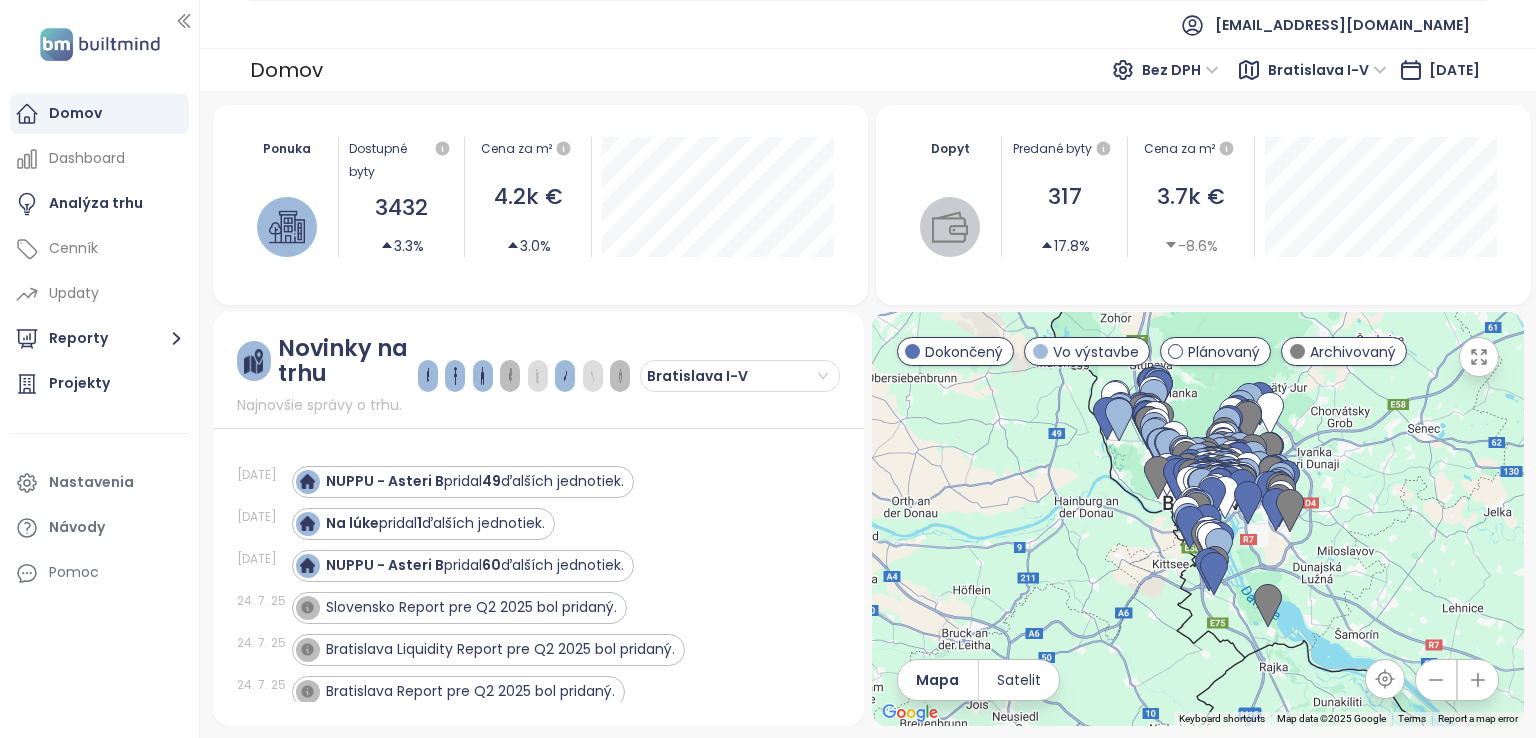 click at bounding box center [593, 376] 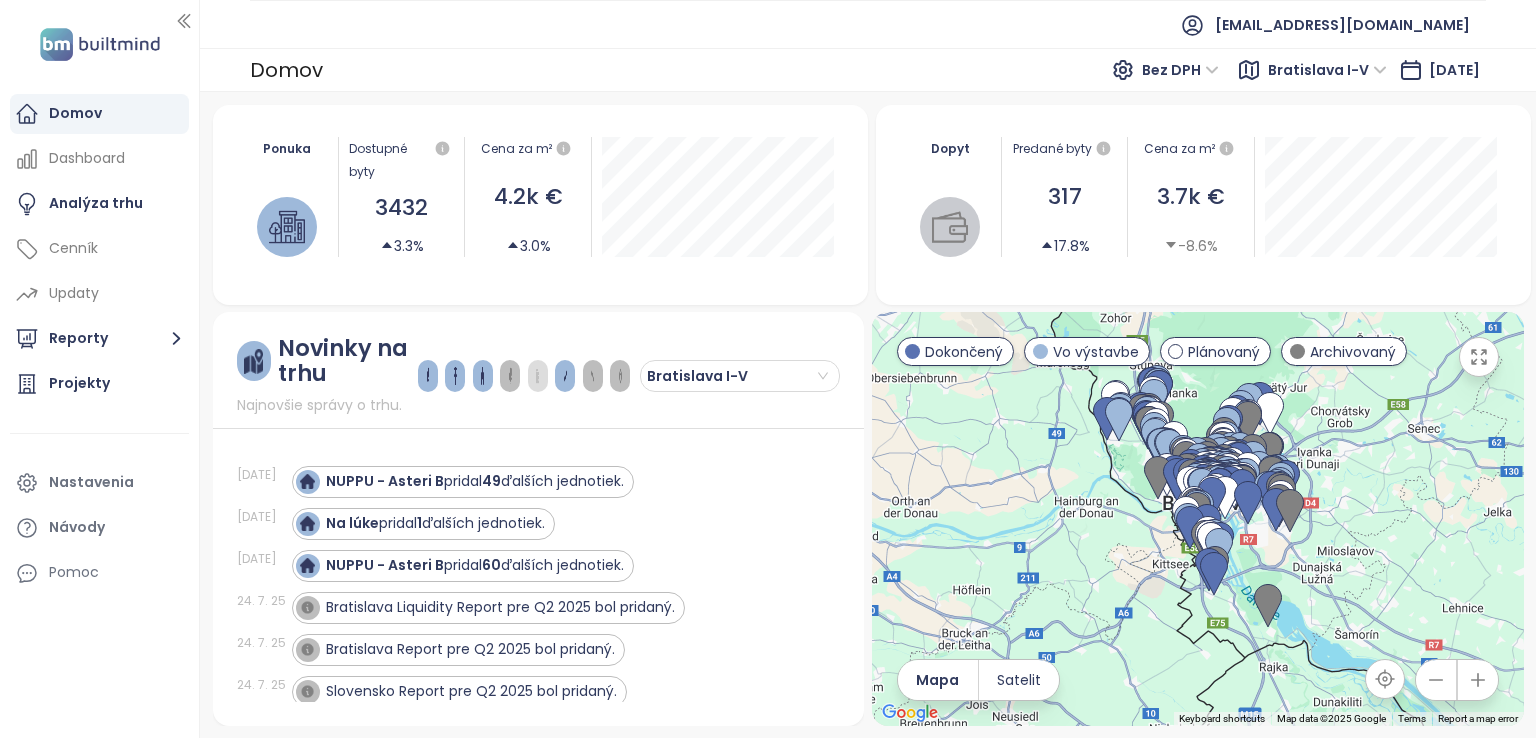 click at bounding box center [537, 376] 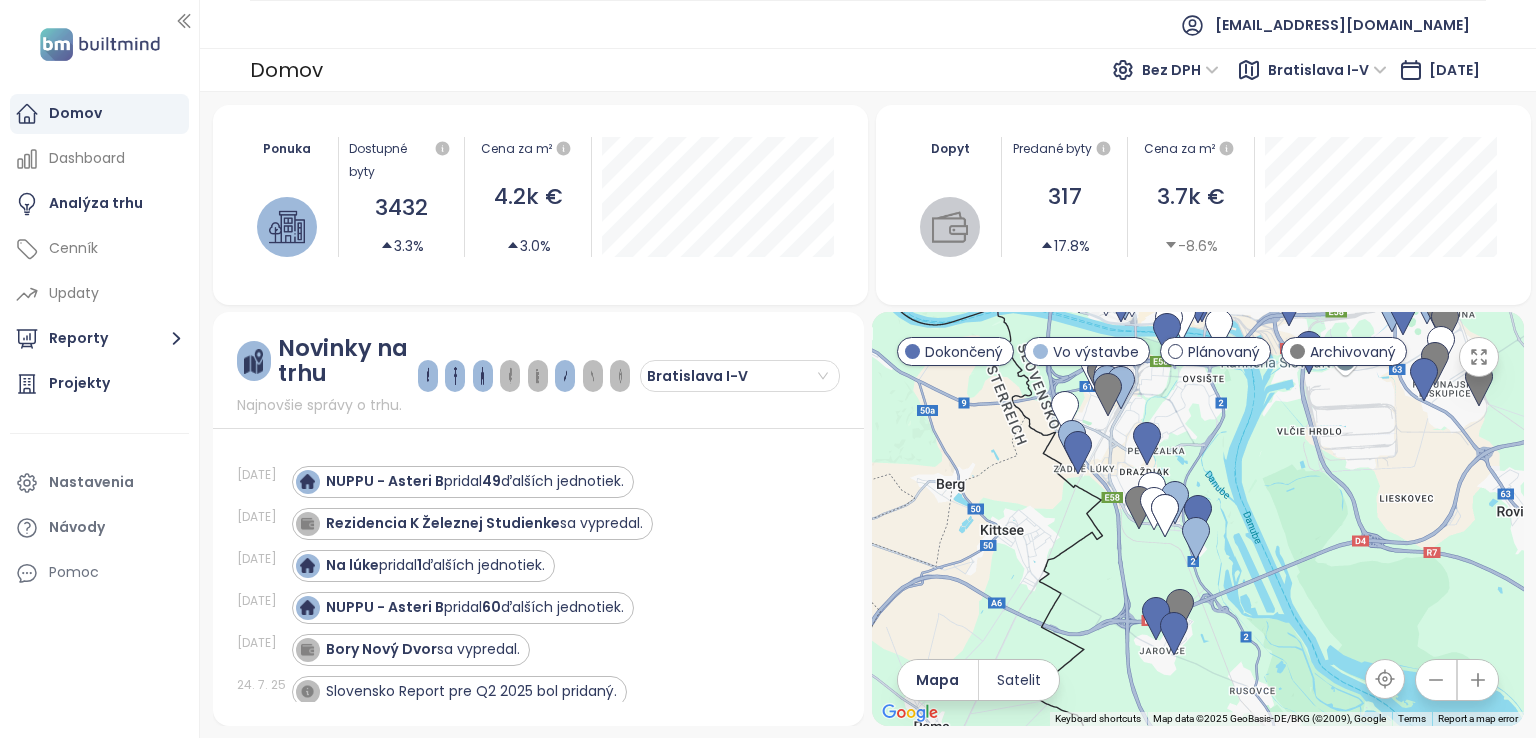 drag, startPoint x: 1220, startPoint y: 543, endPoint x: 1266, endPoint y: 569, distance: 52.83938 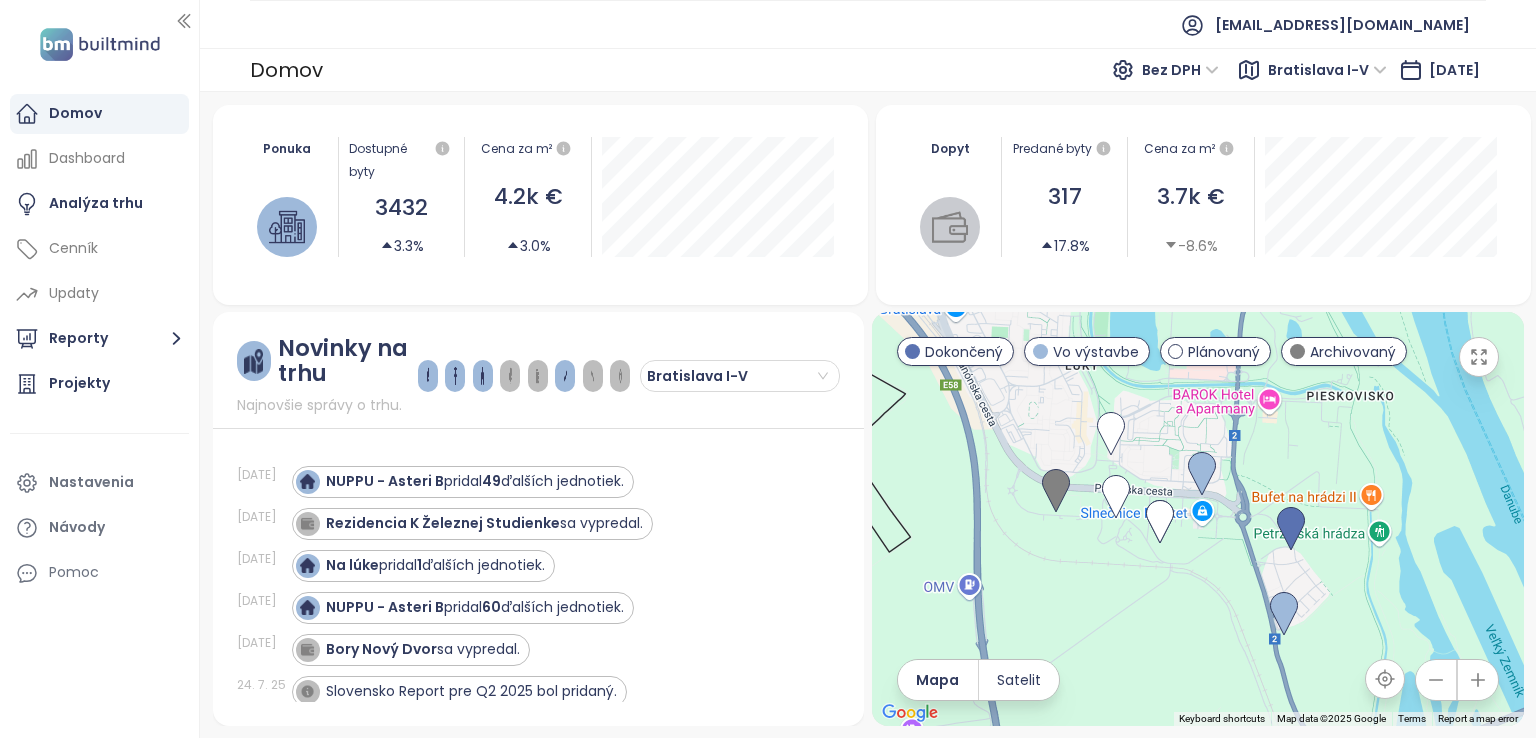 drag, startPoint x: 1256, startPoint y: 497, endPoint x: 1227, endPoint y: 448, distance: 56.938564 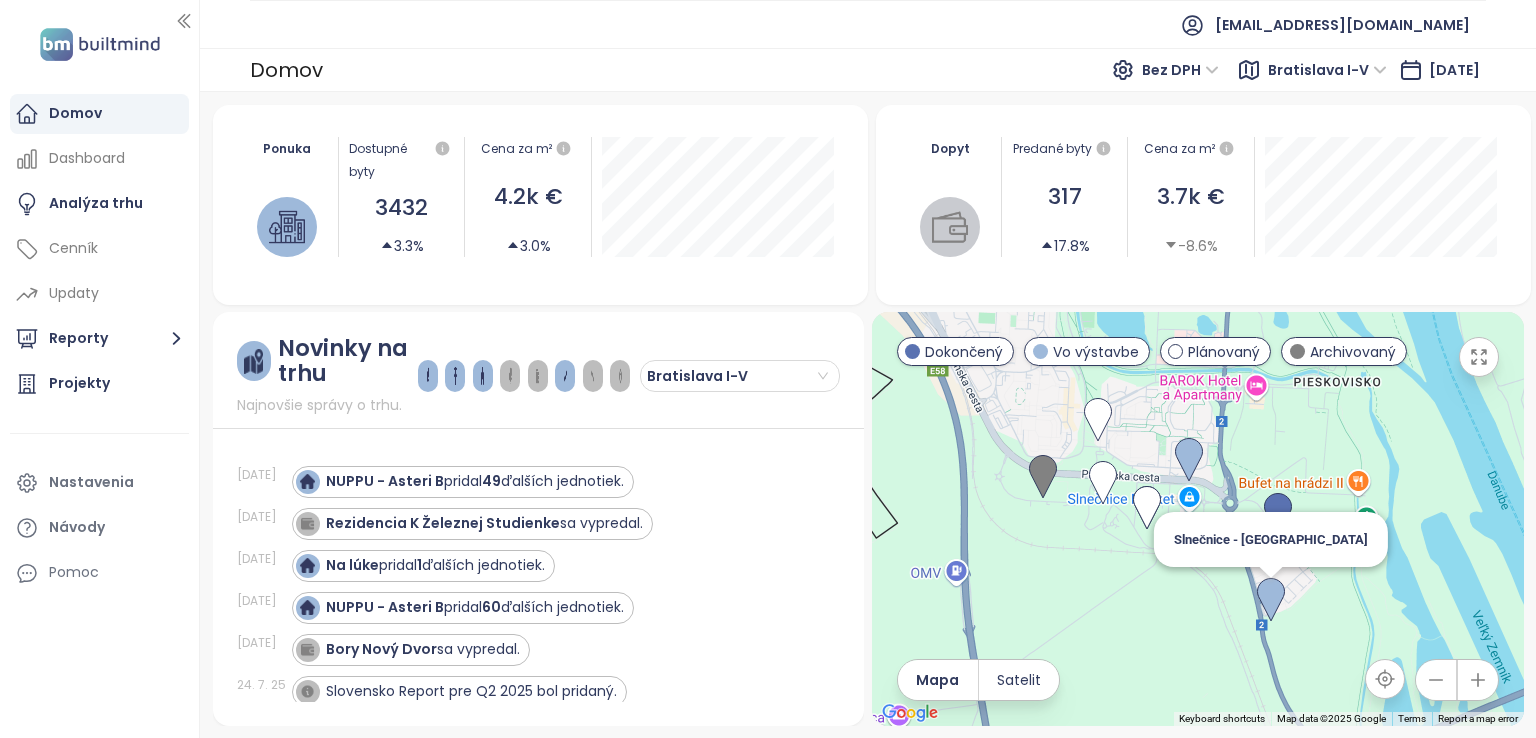 click at bounding box center [1271, 600] 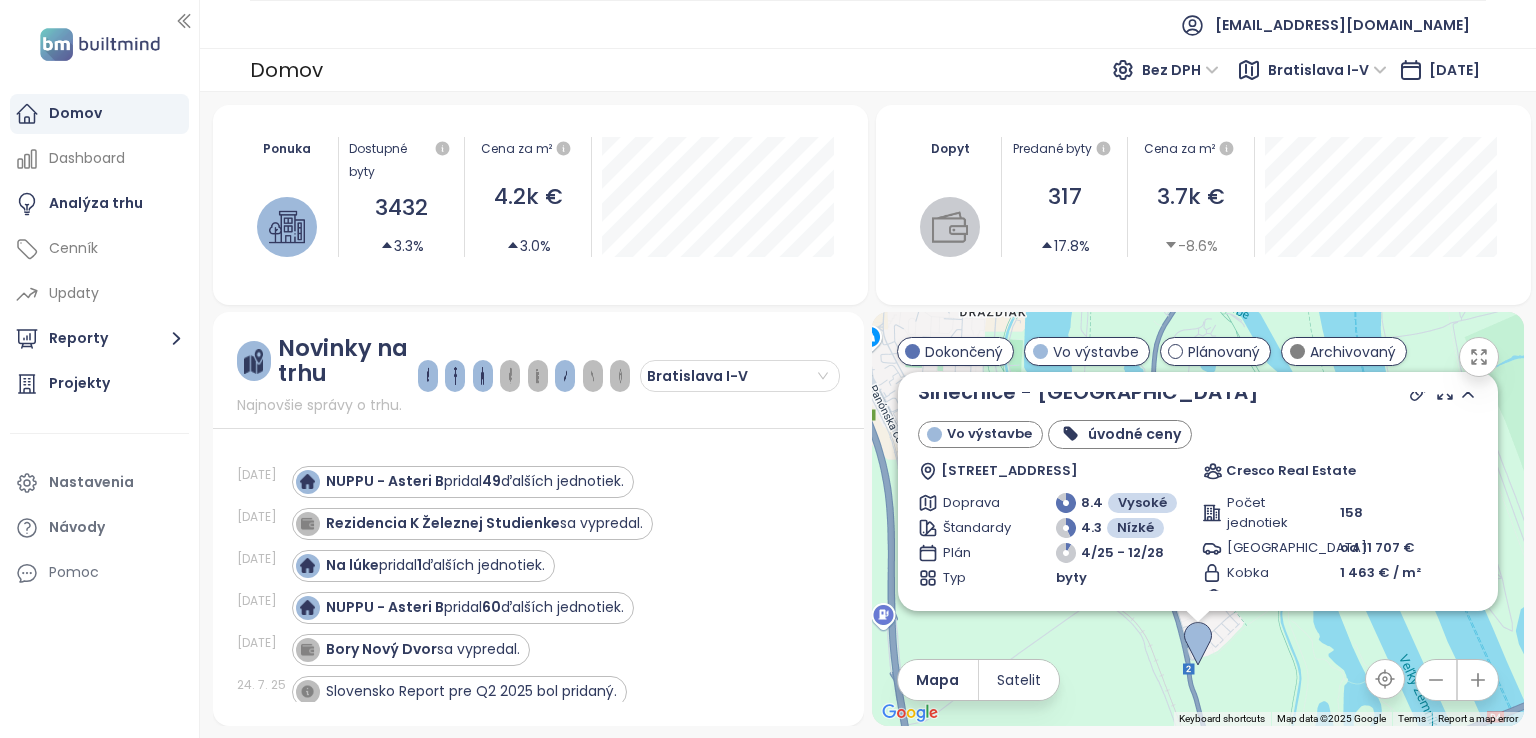scroll, scrollTop: 0, scrollLeft: 0, axis: both 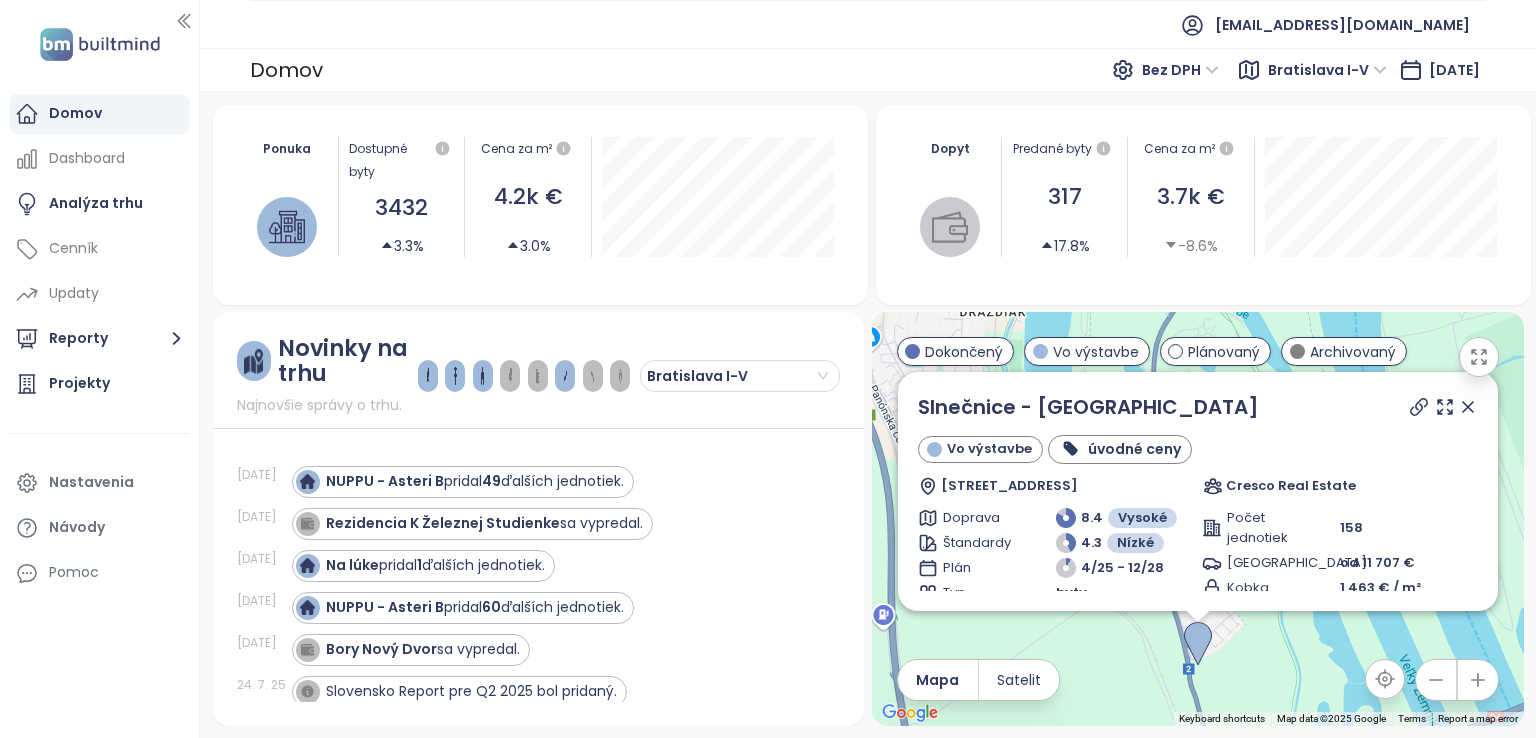 click 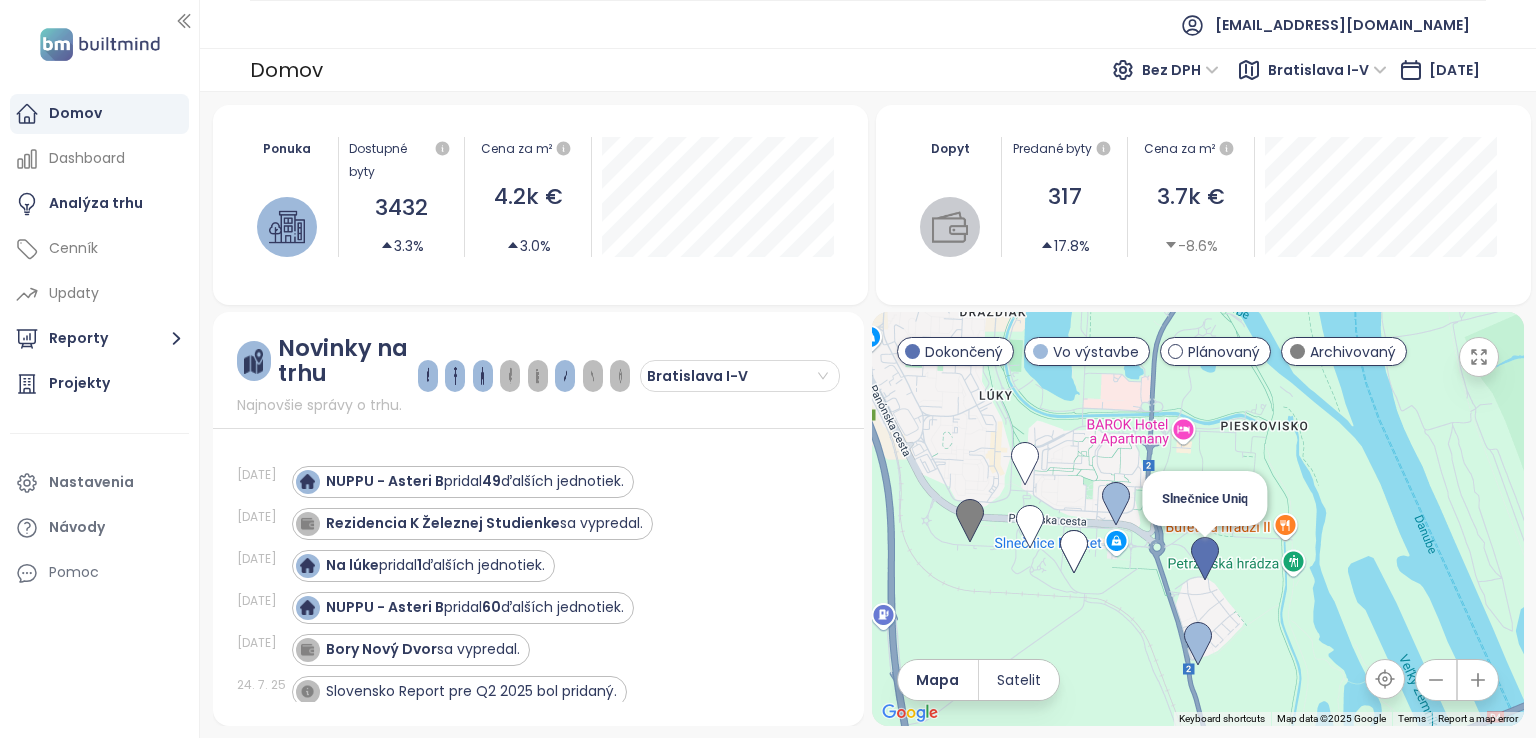 click at bounding box center [1205, 559] 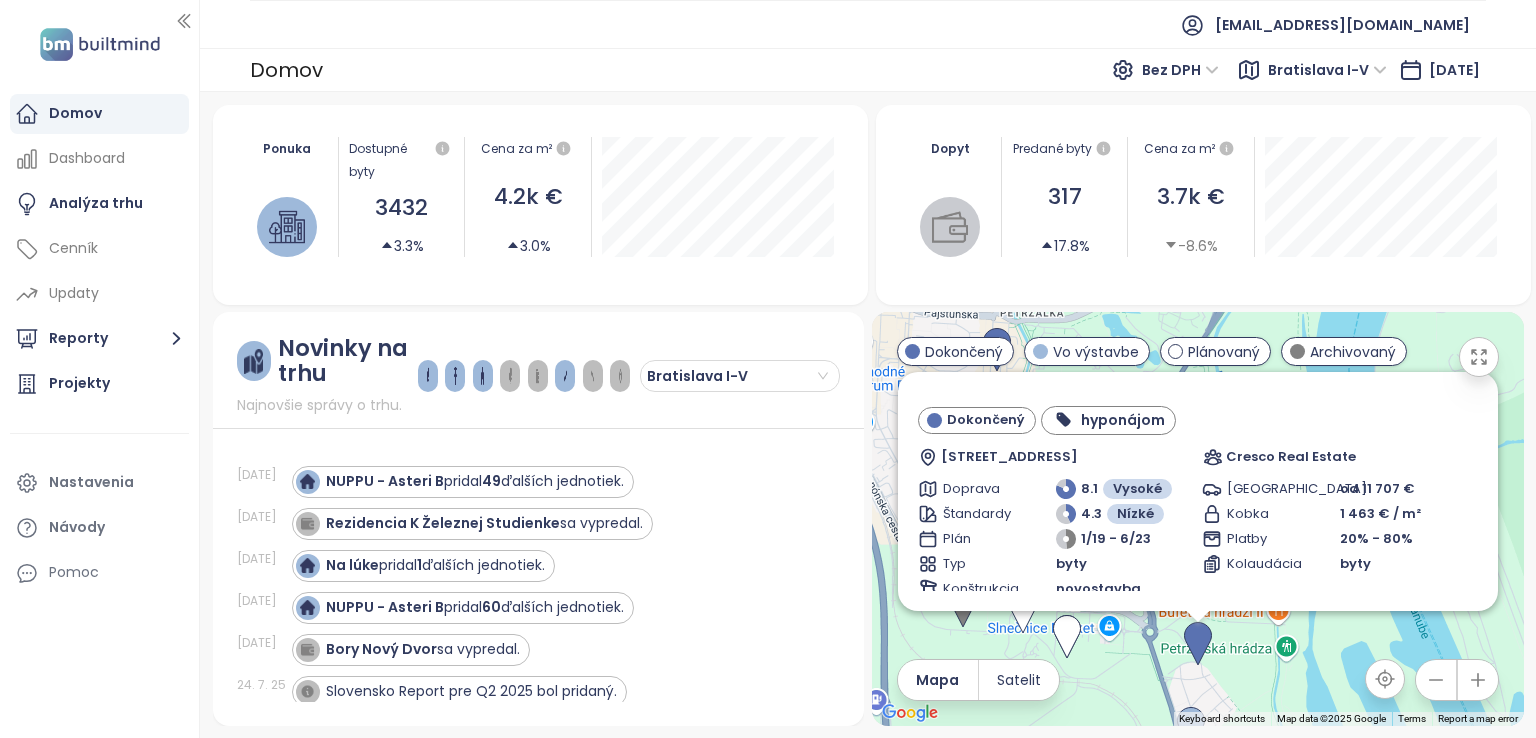 scroll, scrollTop: 0, scrollLeft: 0, axis: both 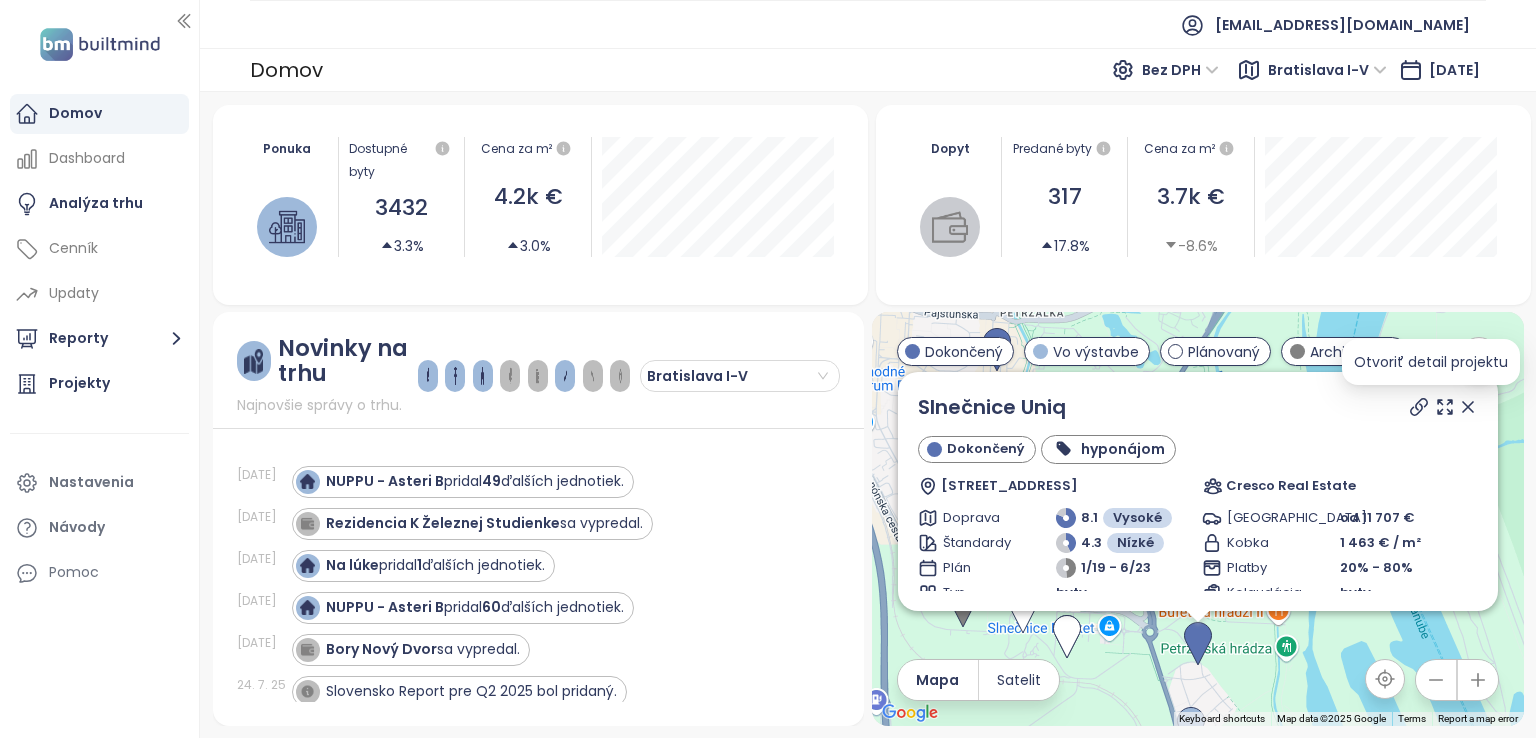click 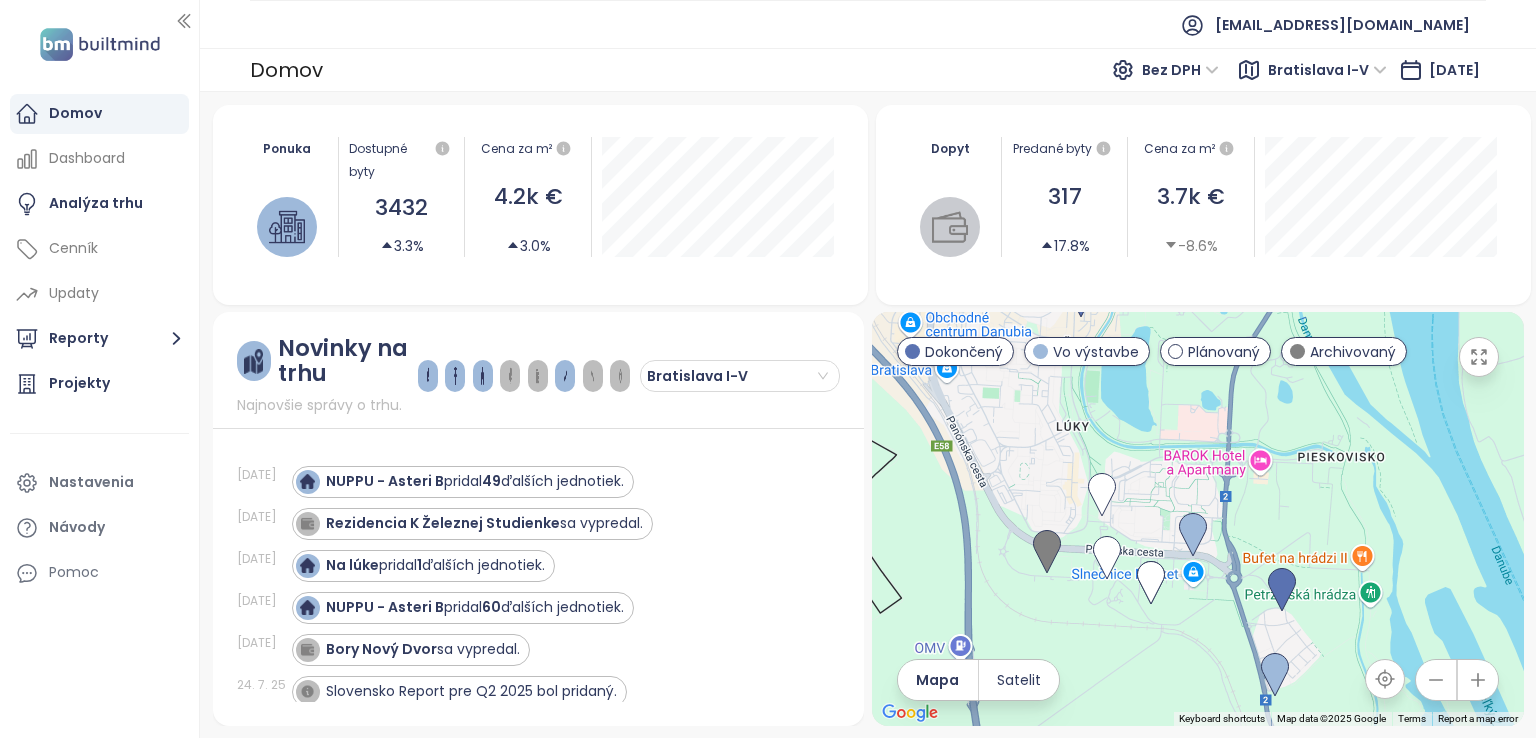 drag, startPoint x: 1341, startPoint y: 473, endPoint x: 1430, endPoint y: 418, distance: 104.62313 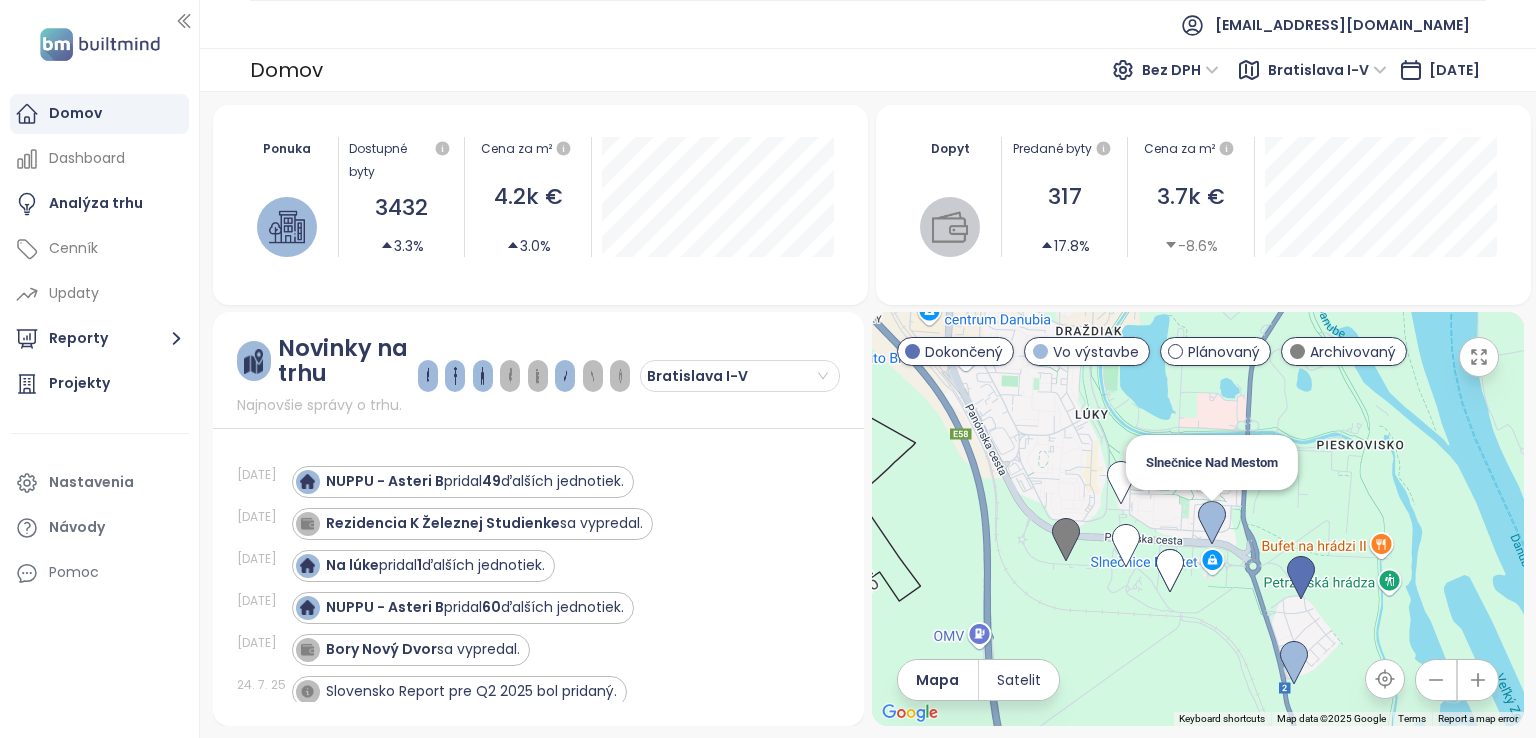 click at bounding box center (1212, 523) 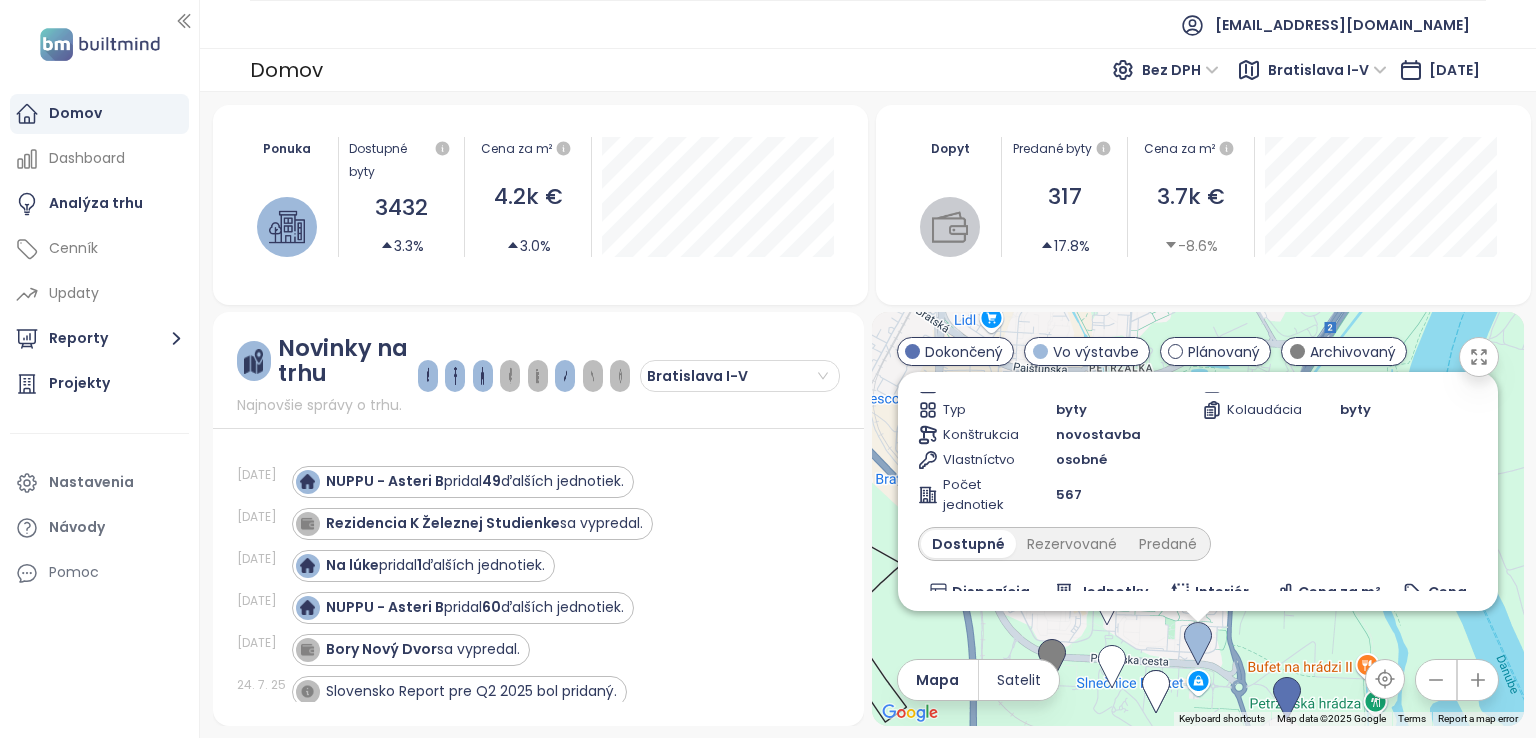 scroll, scrollTop: 0, scrollLeft: 0, axis: both 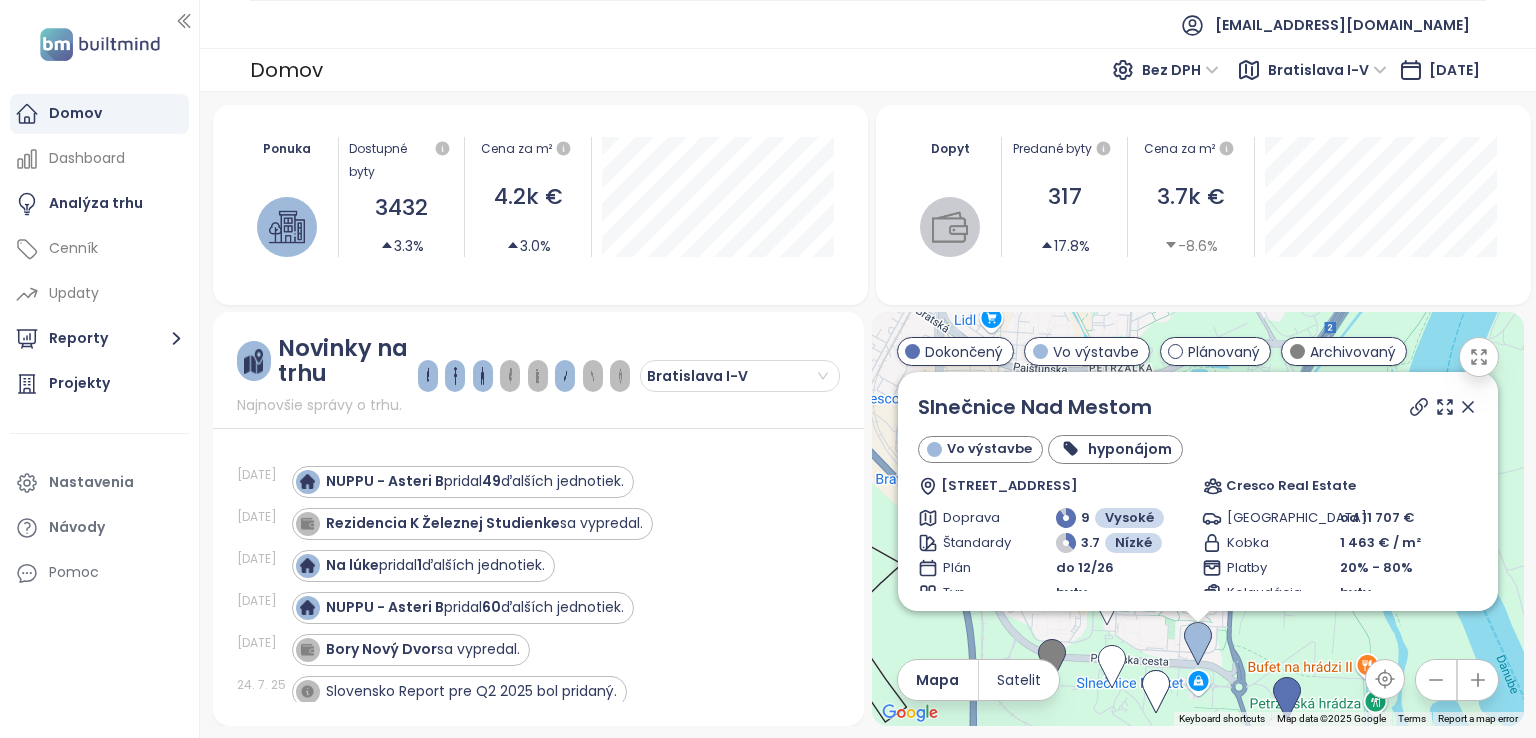 click 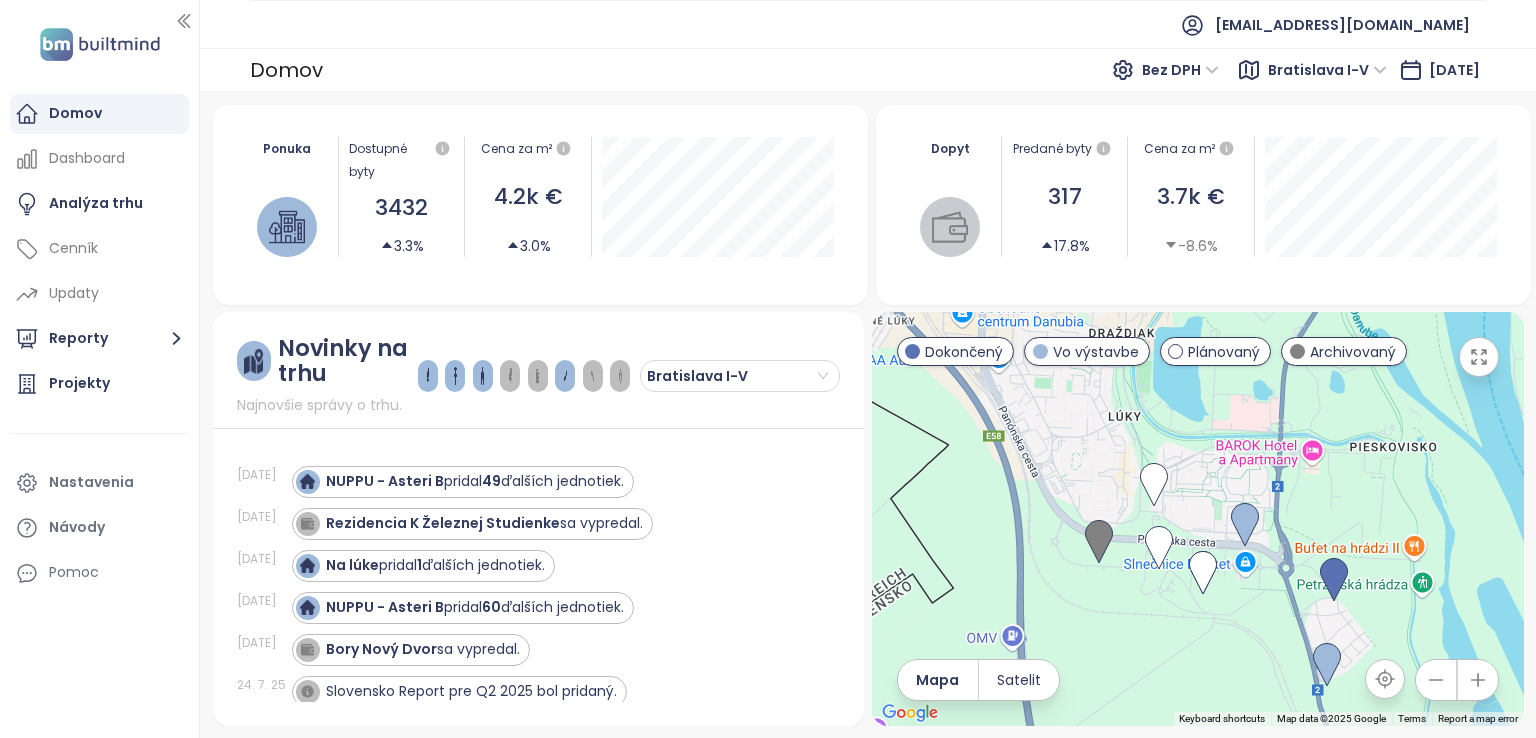 drag, startPoint x: 1171, startPoint y: 599, endPoint x: 1218, endPoint y: 467, distance: 140.11781 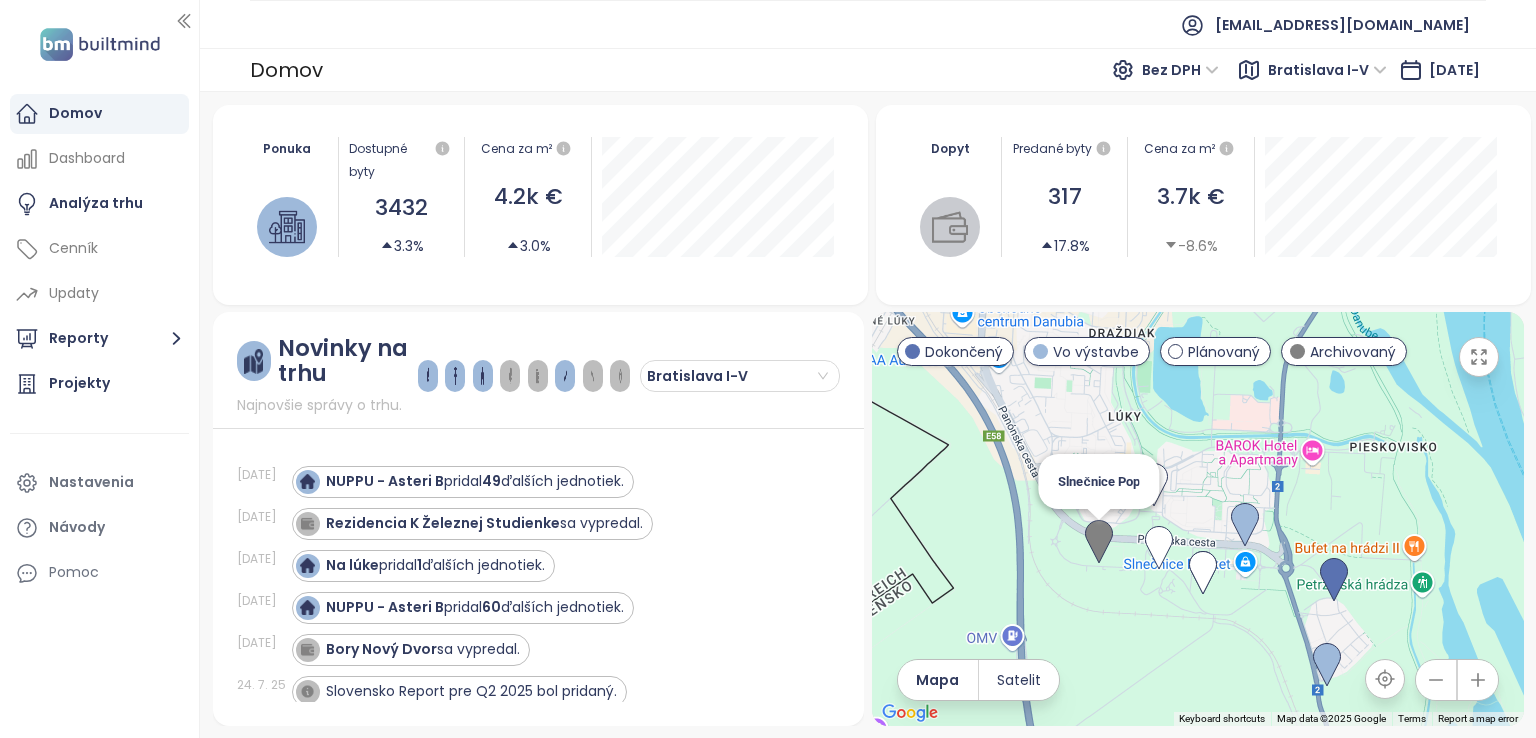 click at bounding box center (1099, 542) 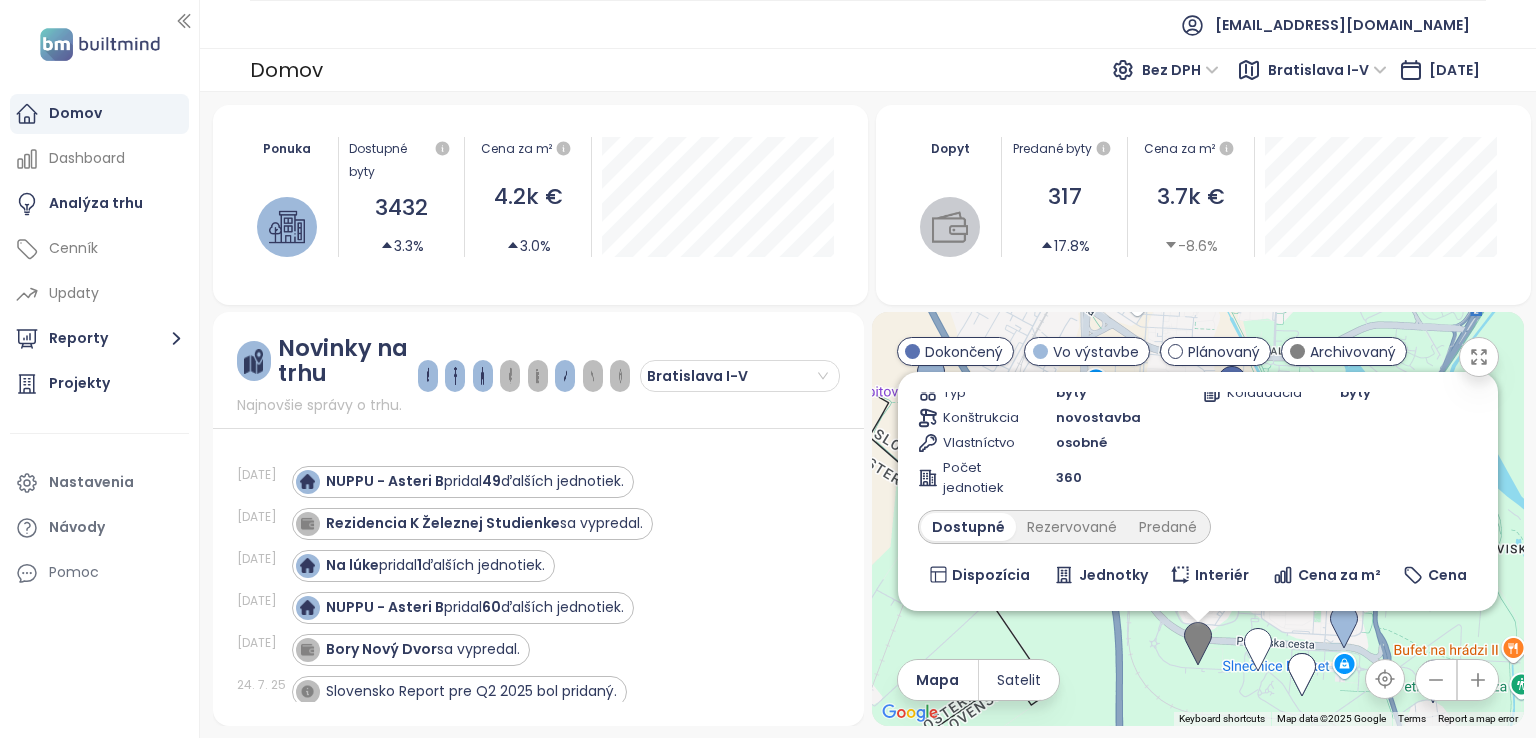 scroll, scrollTop: 0, scrollLeft: 0, axis: both 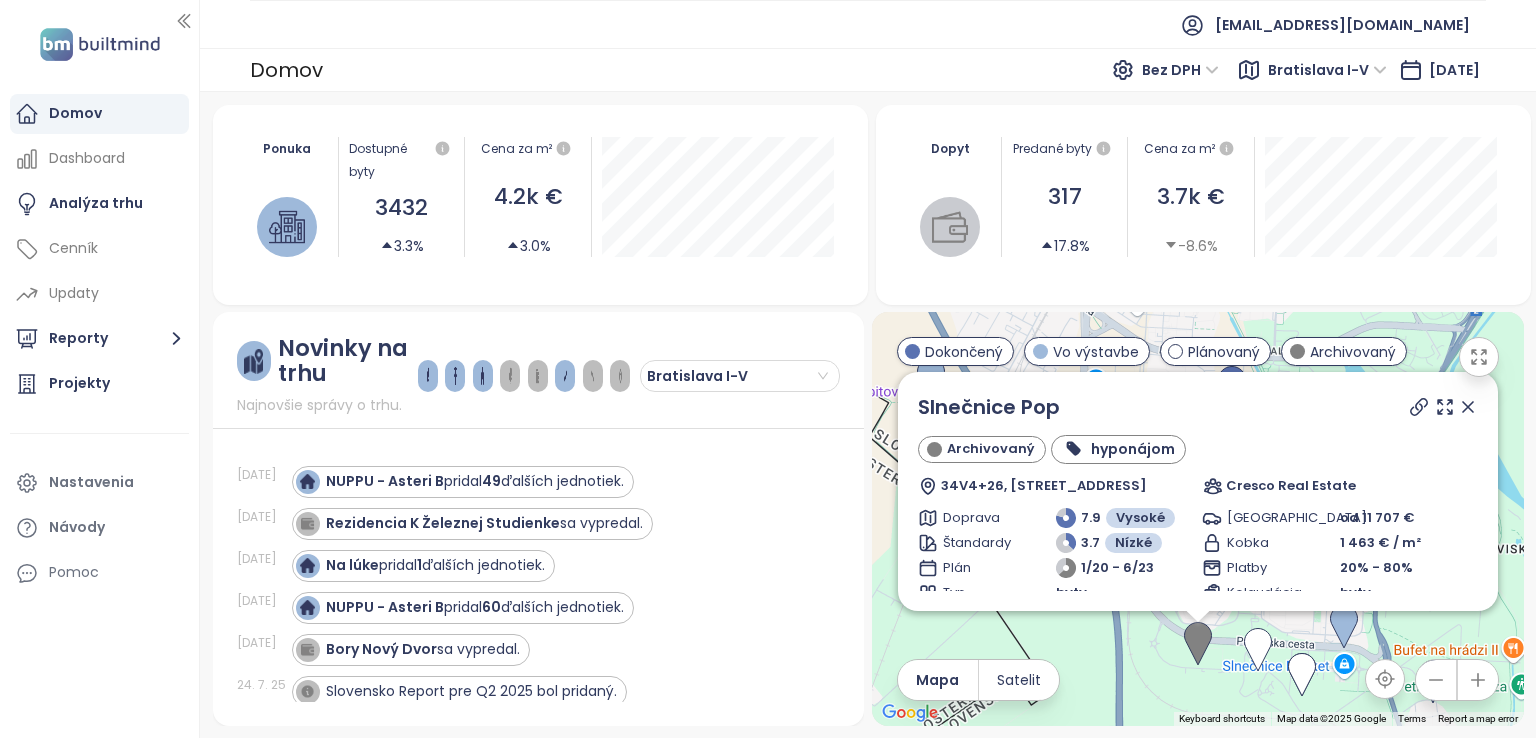 click 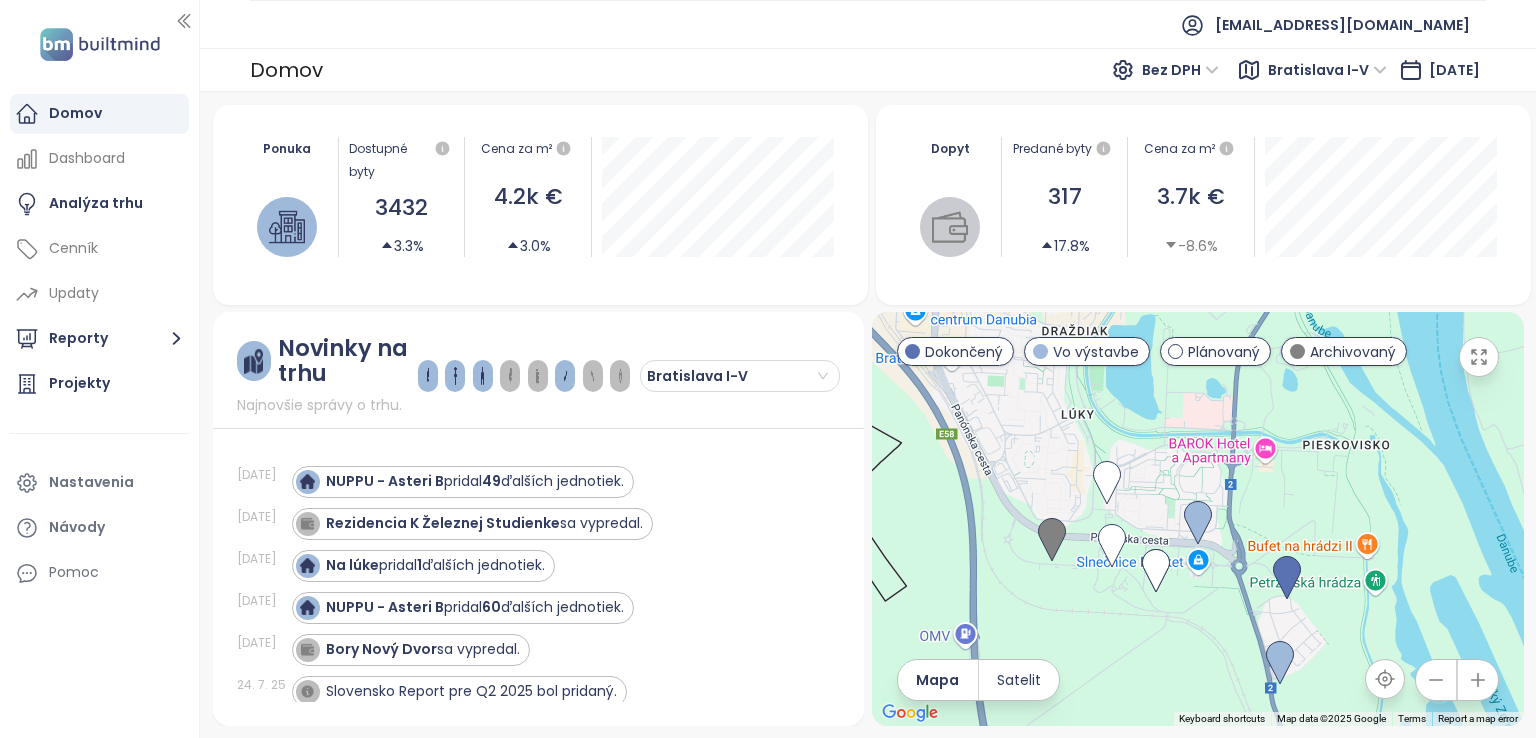 drag, startPoint x: 1320, startPoint y: 561, endPoint x: 1172, endPoint y: 456, distance: 181.4635 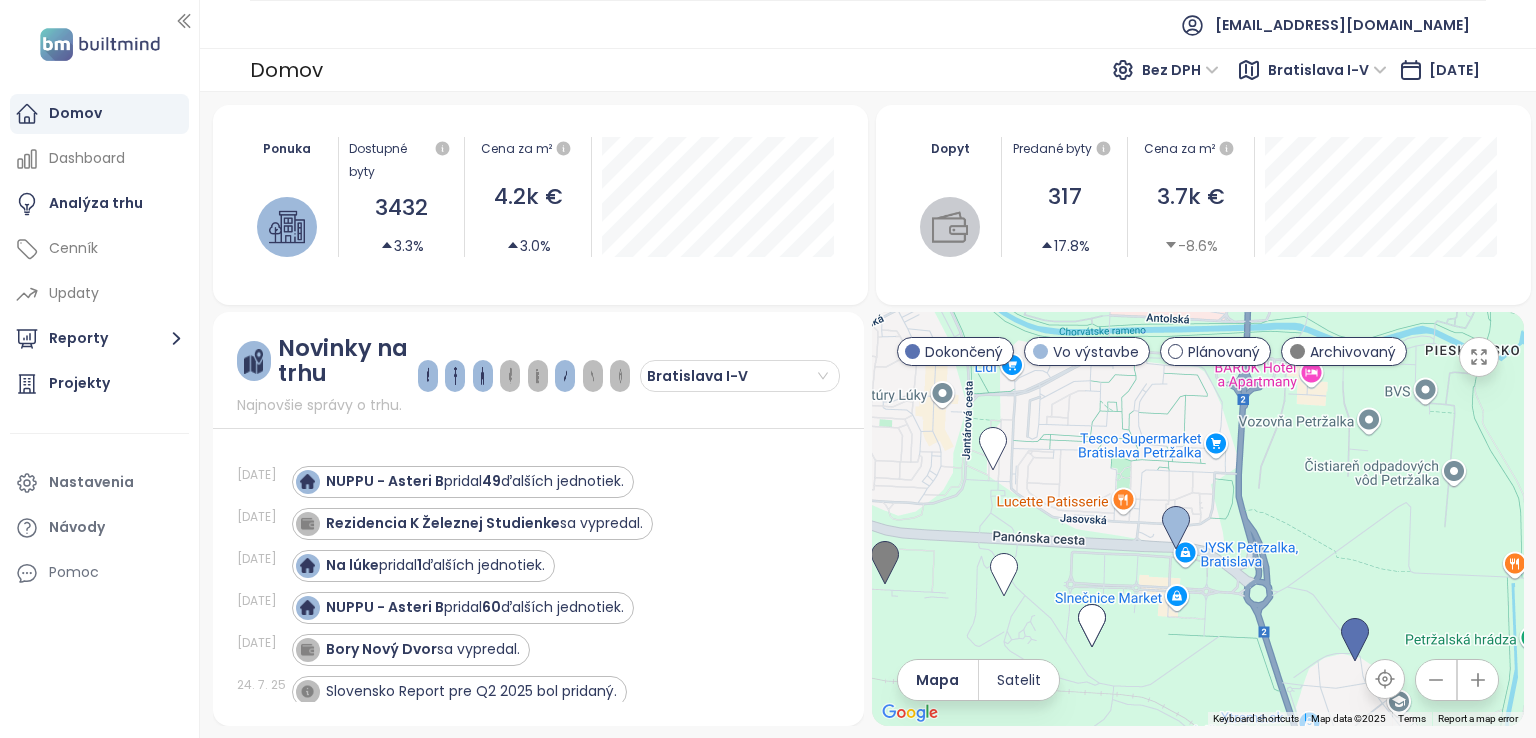 drag, startPoint x: 1247, startPoint y: 463, endPoint x: 1260, endPoint y: 481, distance: 22.203604 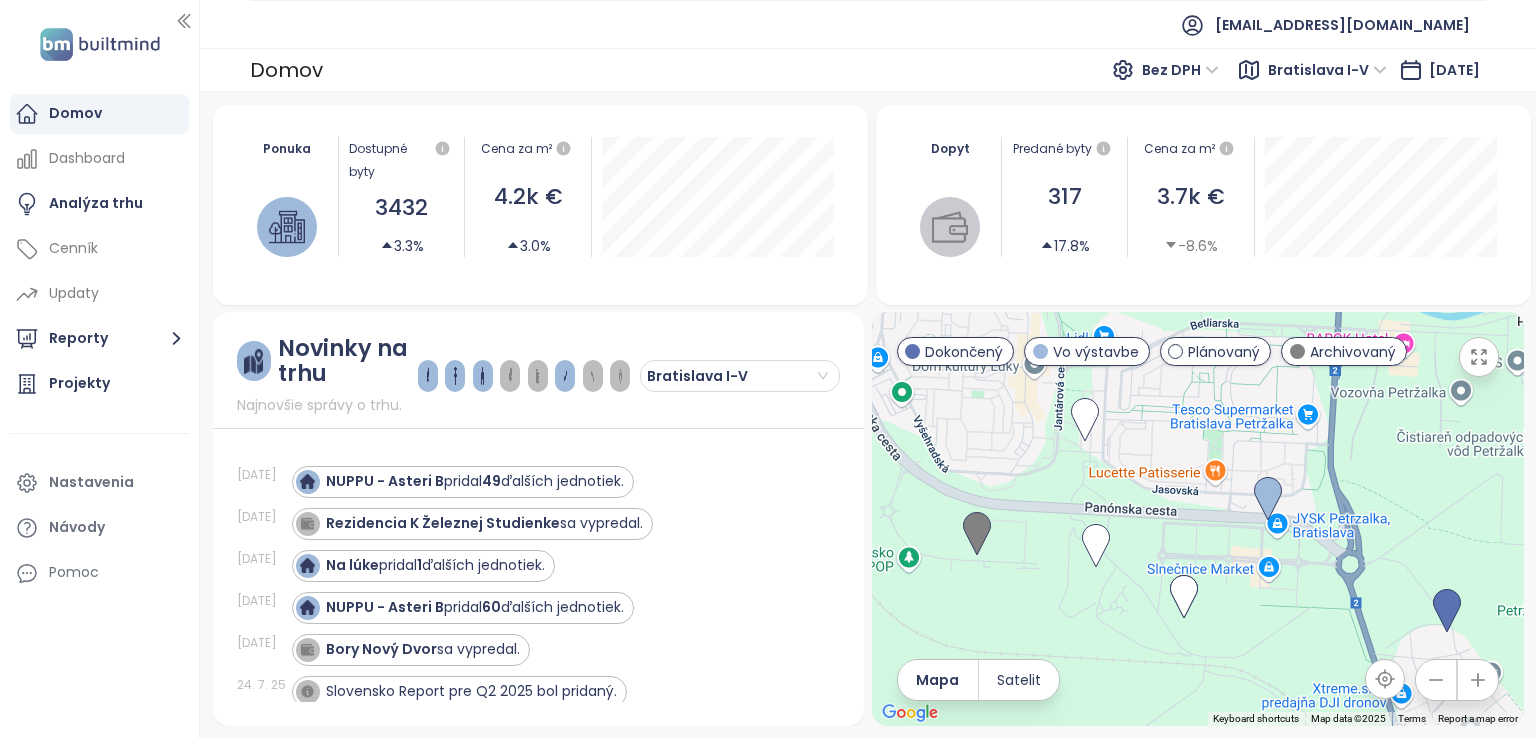 drag, startPoint x: 1266, startPoint y: 528, endPoint x: 1358, endPoint y: 489, distance: 99.92497 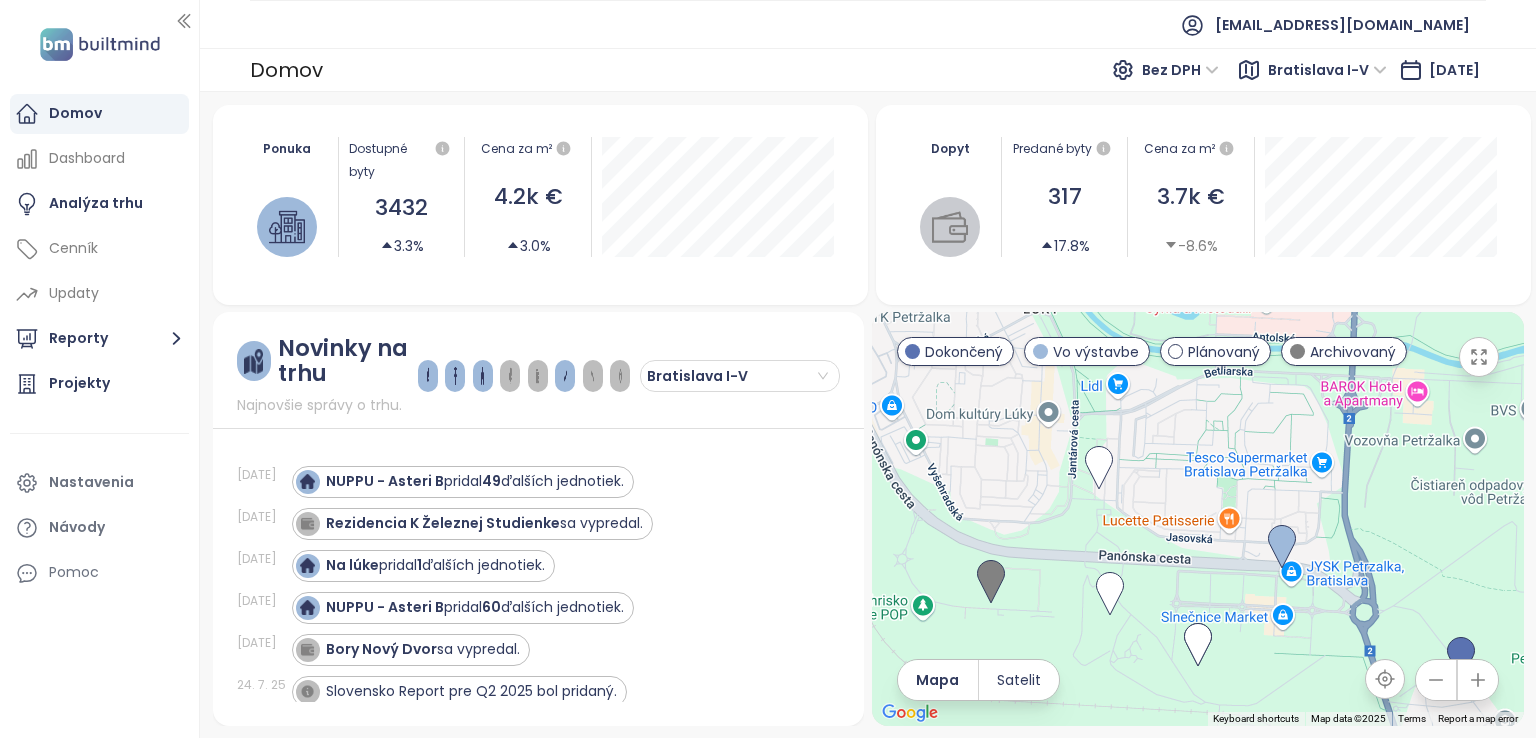 drag, startPoint x: 1144, startPoint y: 489, endPoint x: 1156, endPoint y: 553, distance: 65.11528 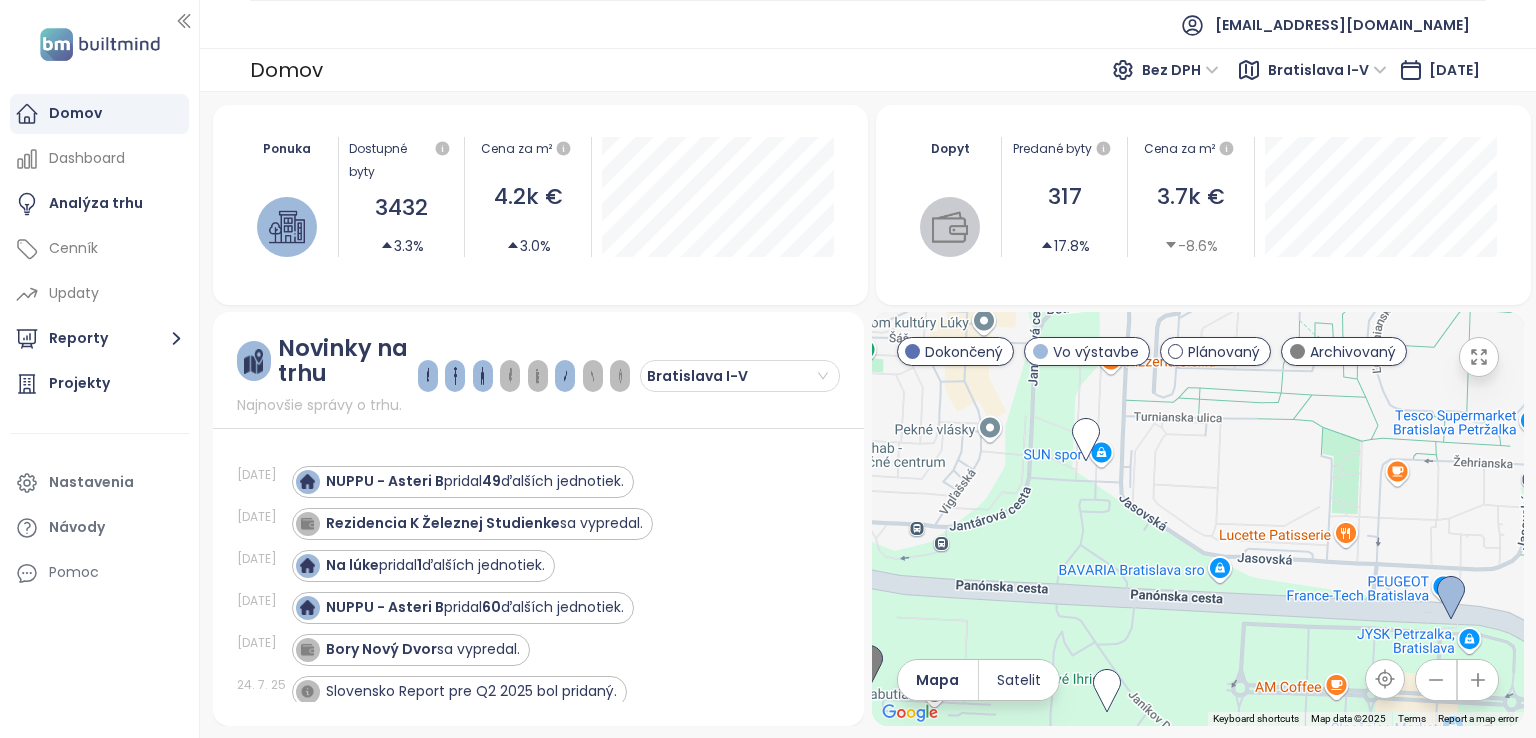 drag, startPoint x: 1047, startPoint y: 461, endPoint x: 1064, endPoint y: 497, distance: 39.812057 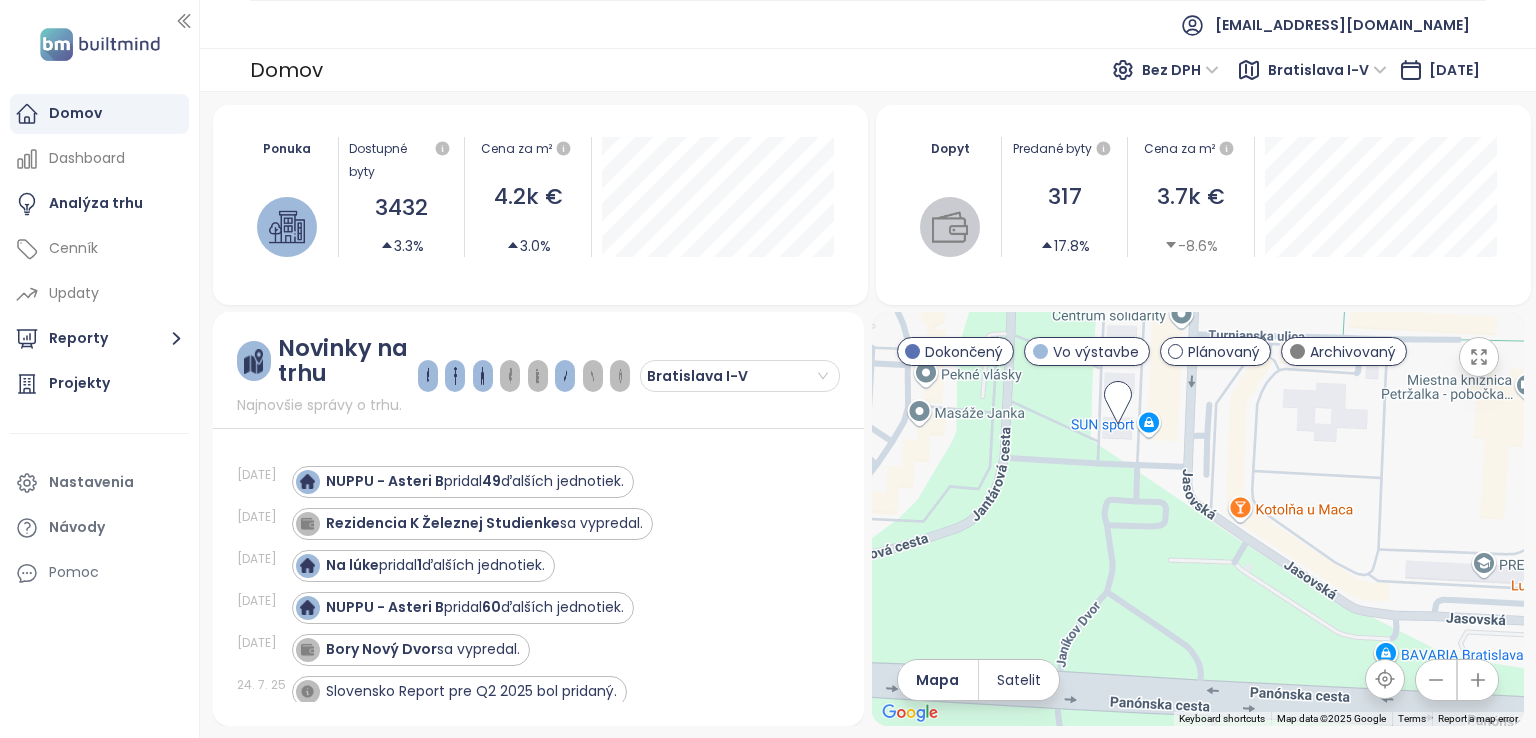 drag, startPoint x: 1052, startPoint y: 565, endPoint x: 1002, endPoint y: 445, distance: 130 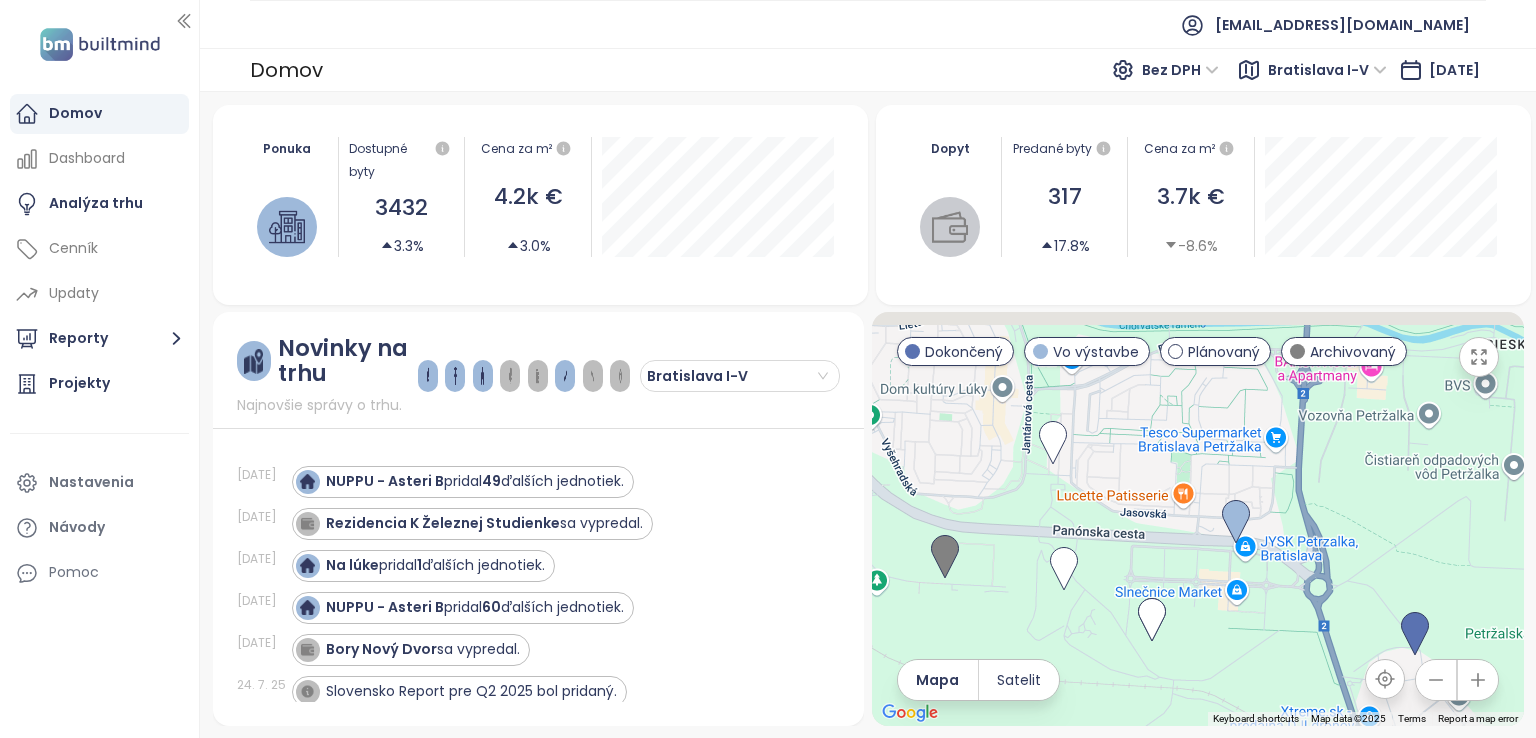 drag, startPoint x: 1060, startPoint y: 484, endPoint x: 1098, endPoint y: 533, distance: 62.008064 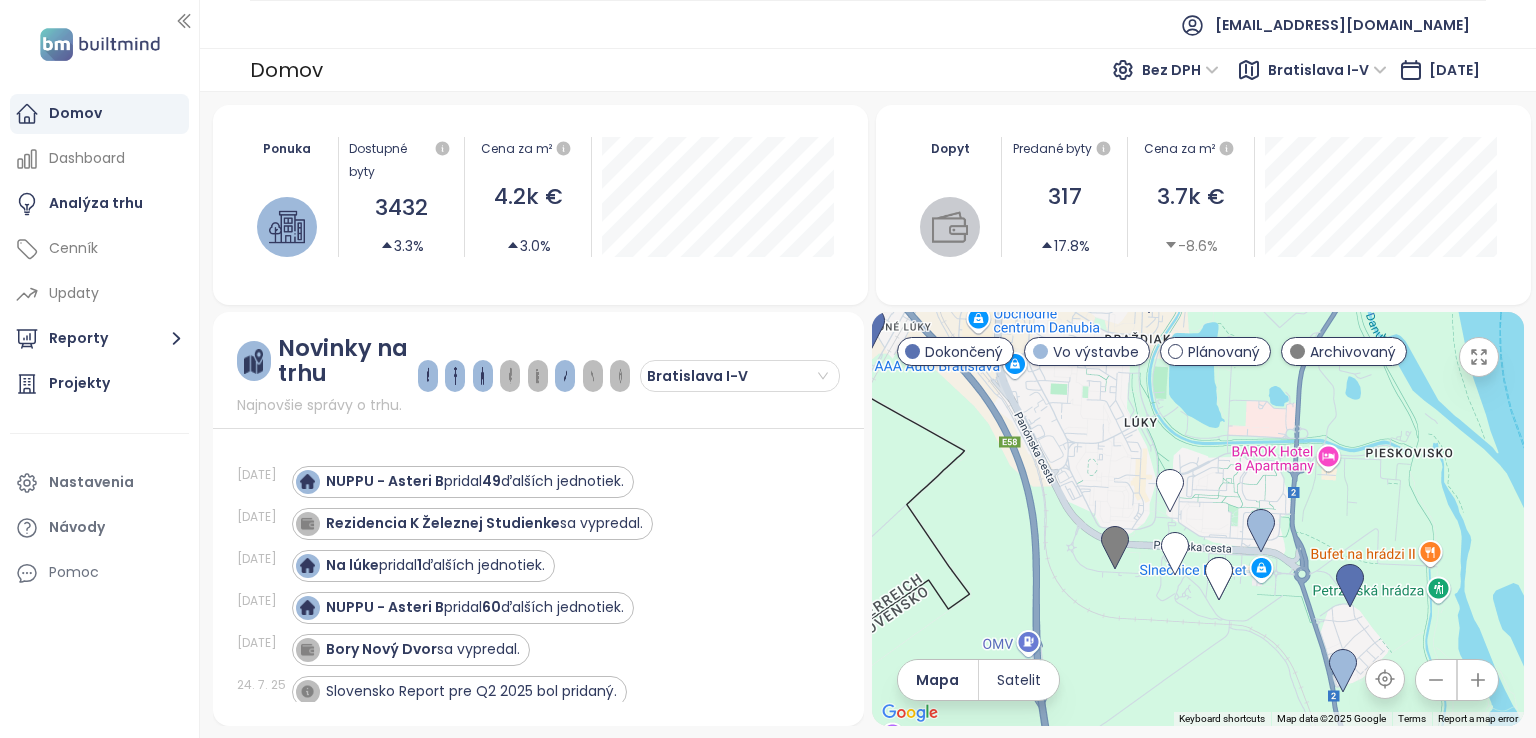 drag, startPoint x: 1276, startPoint y: 476, endPoint x: 1276, endPoint y: 517, distance: 41 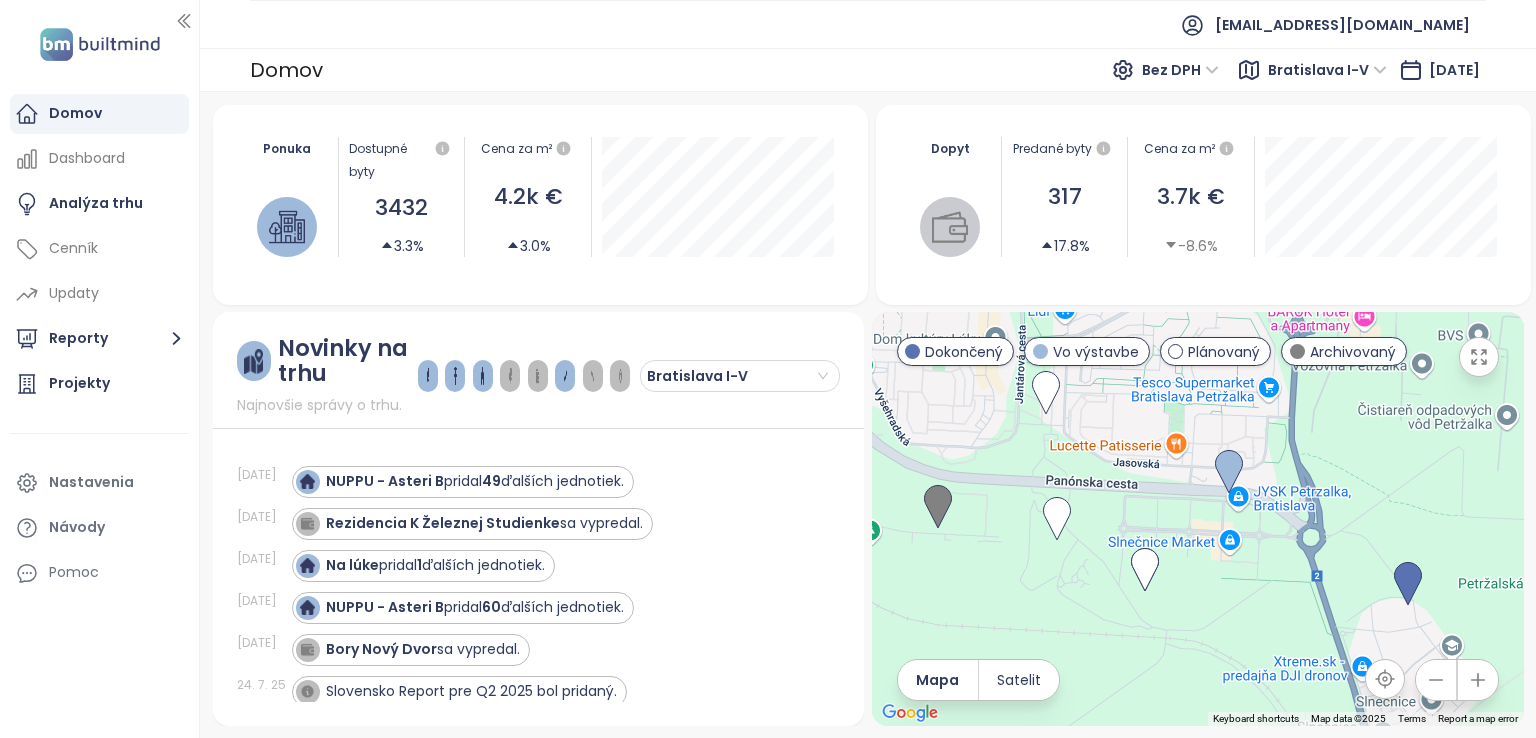 drag, startPoint x: 1320, startPoint y: 556, endPoint x: 1286, endPoint y: 437, distance: 123.76187 